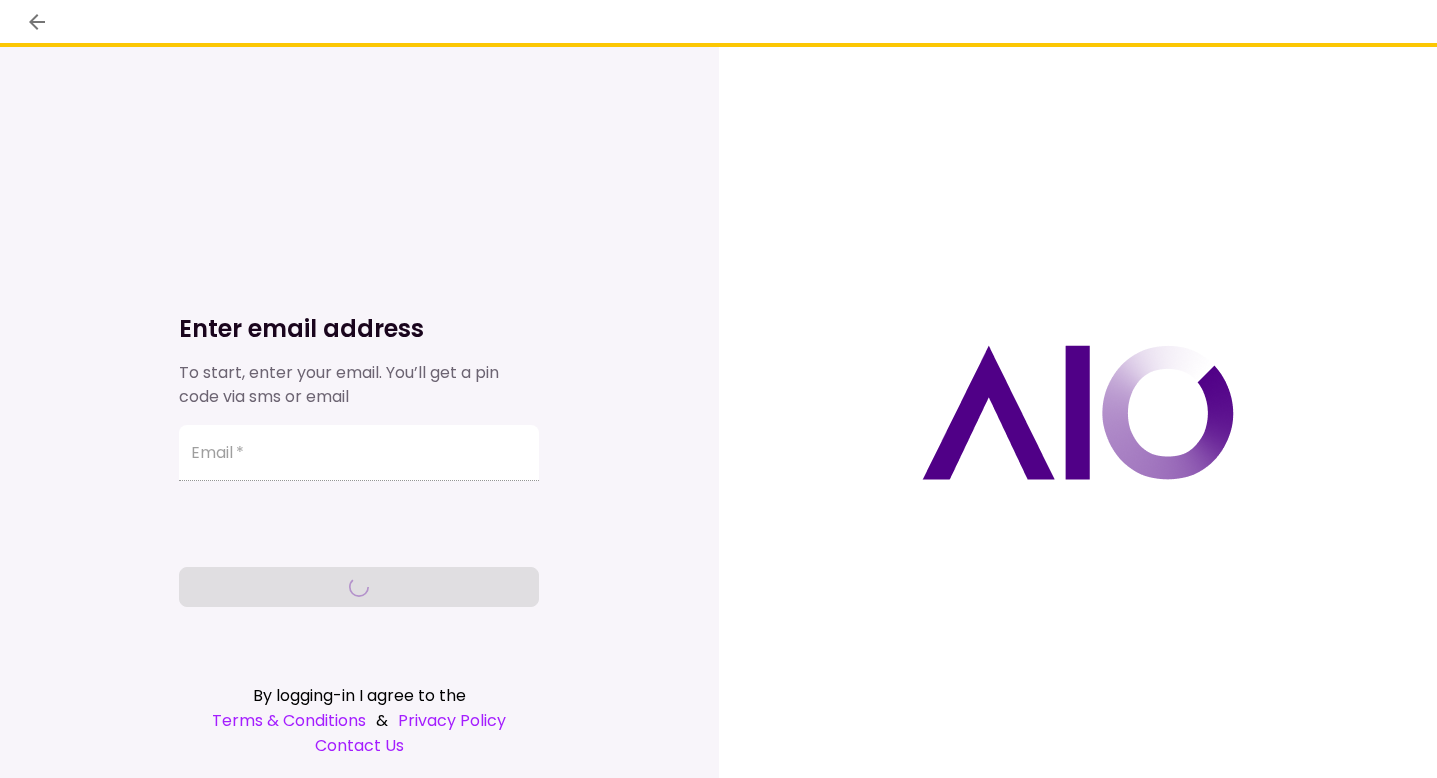 scroll, scrollTop: 0, scrollLeft: 0, axis: both 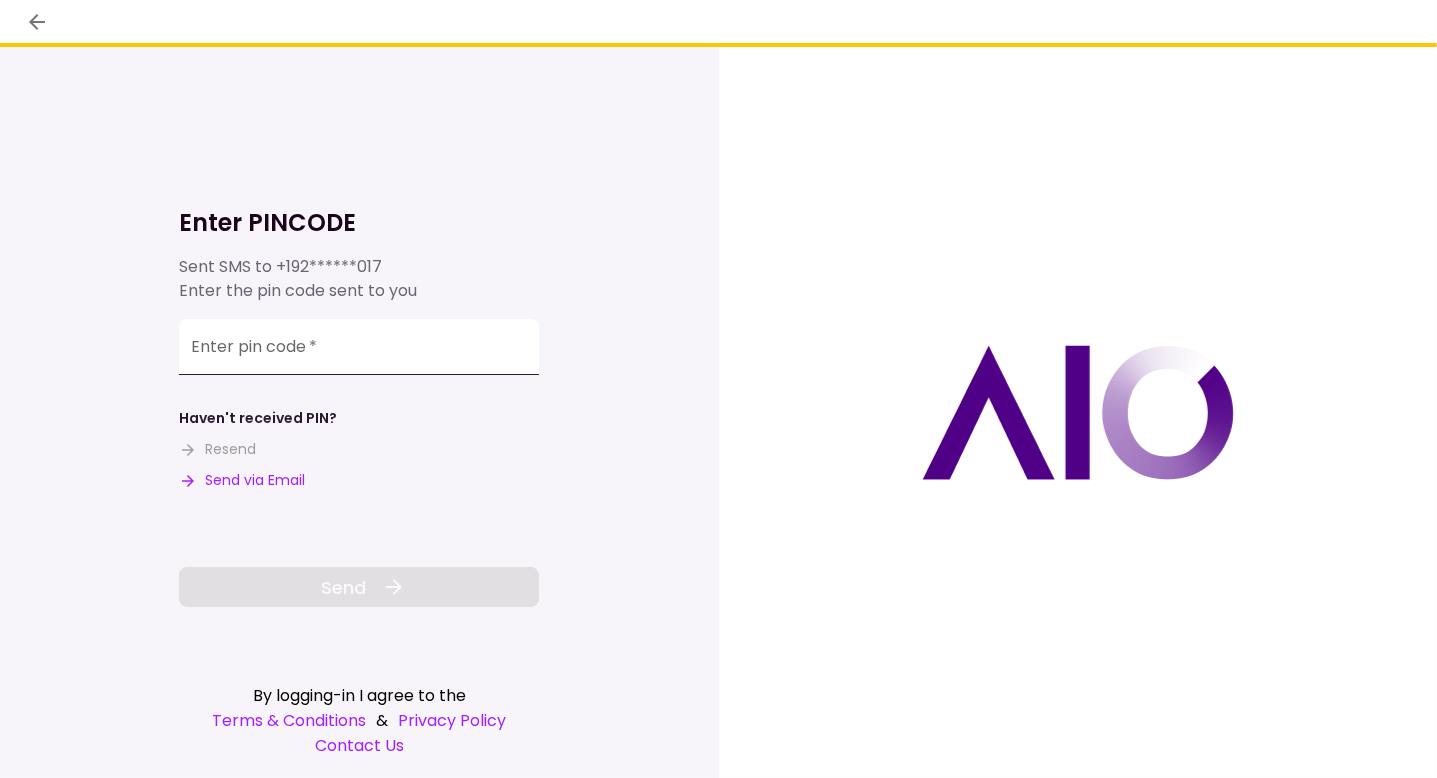 click on "Enter pin code   *" at bounding box center [359, 347] 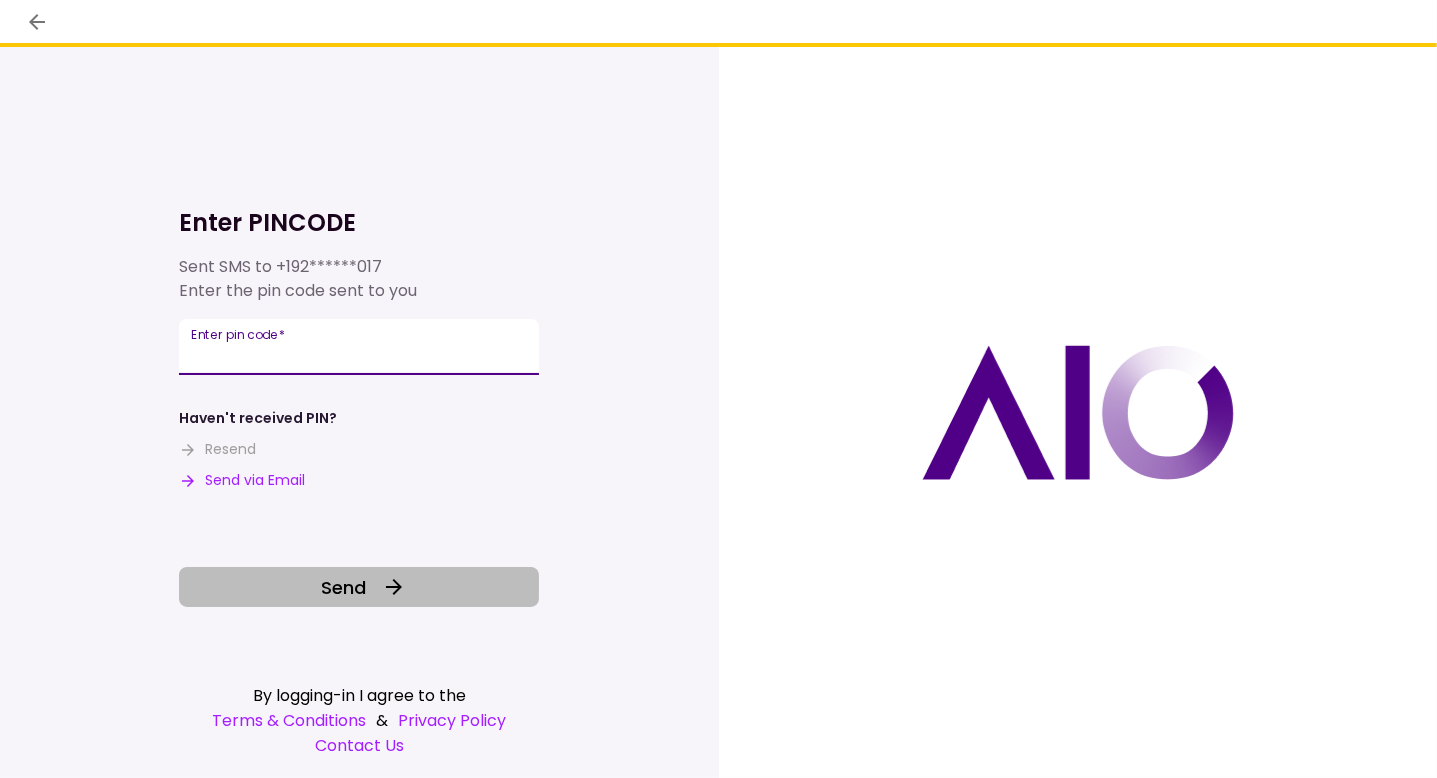 type on "******" 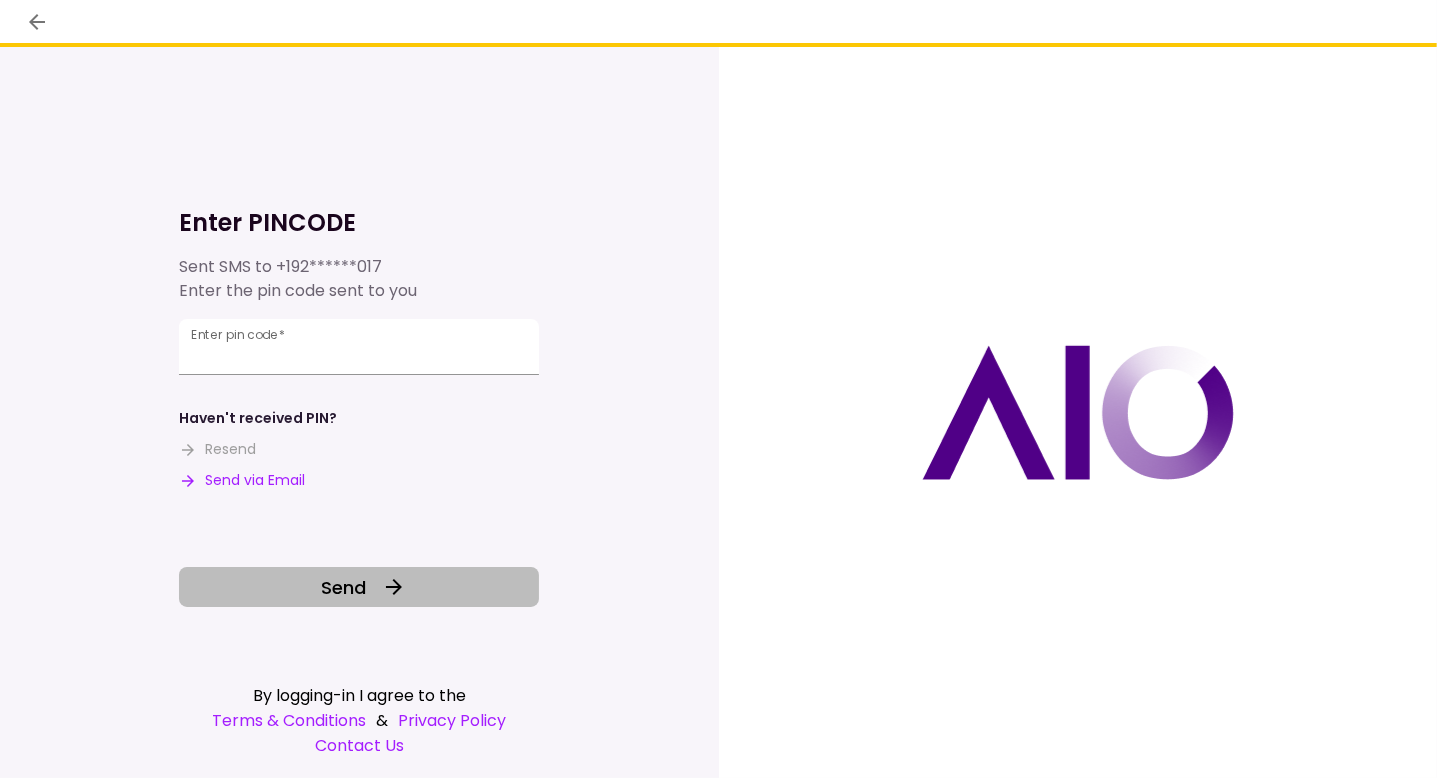click on "Send" at bounding box center (359, 587) 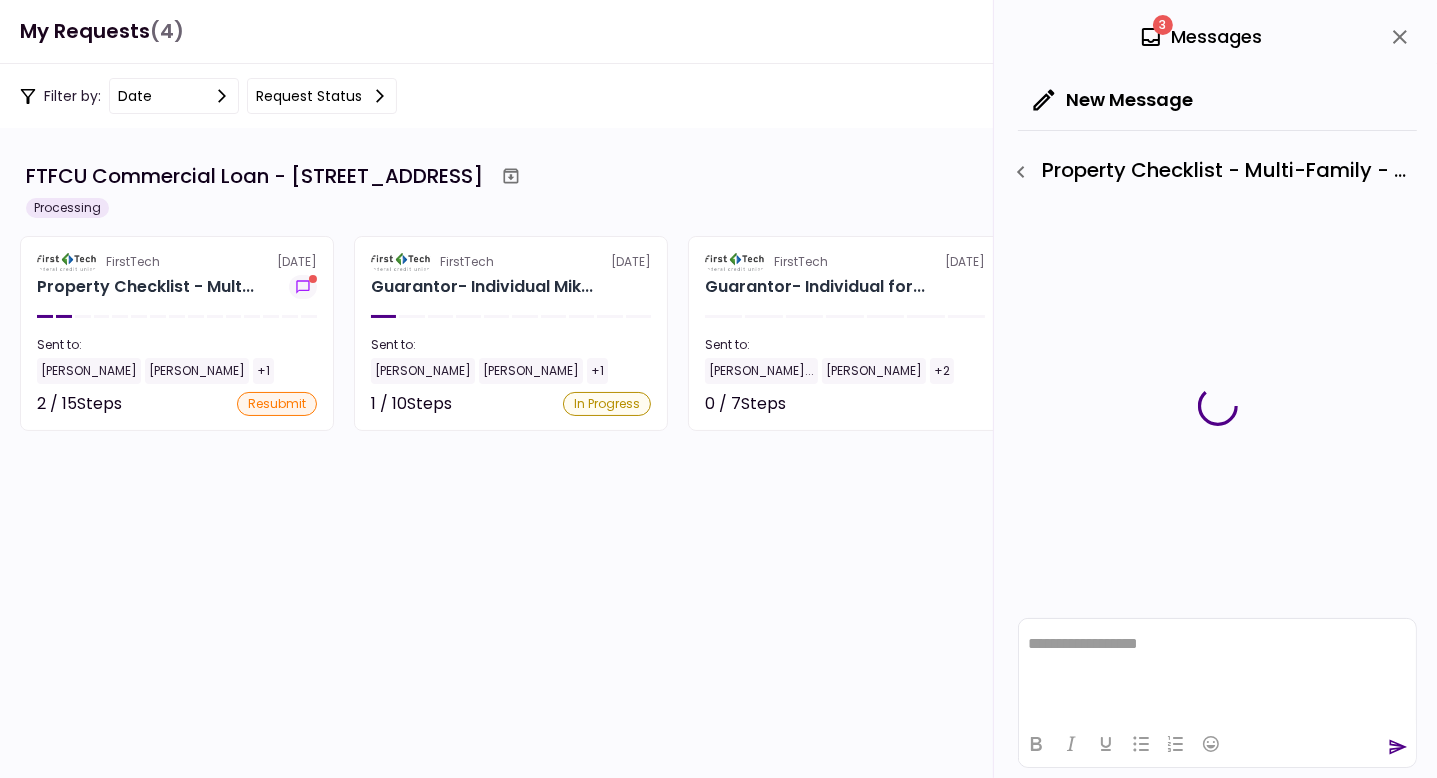 scroll, scrollTop: 0, scrollLeft: 0, axis: both 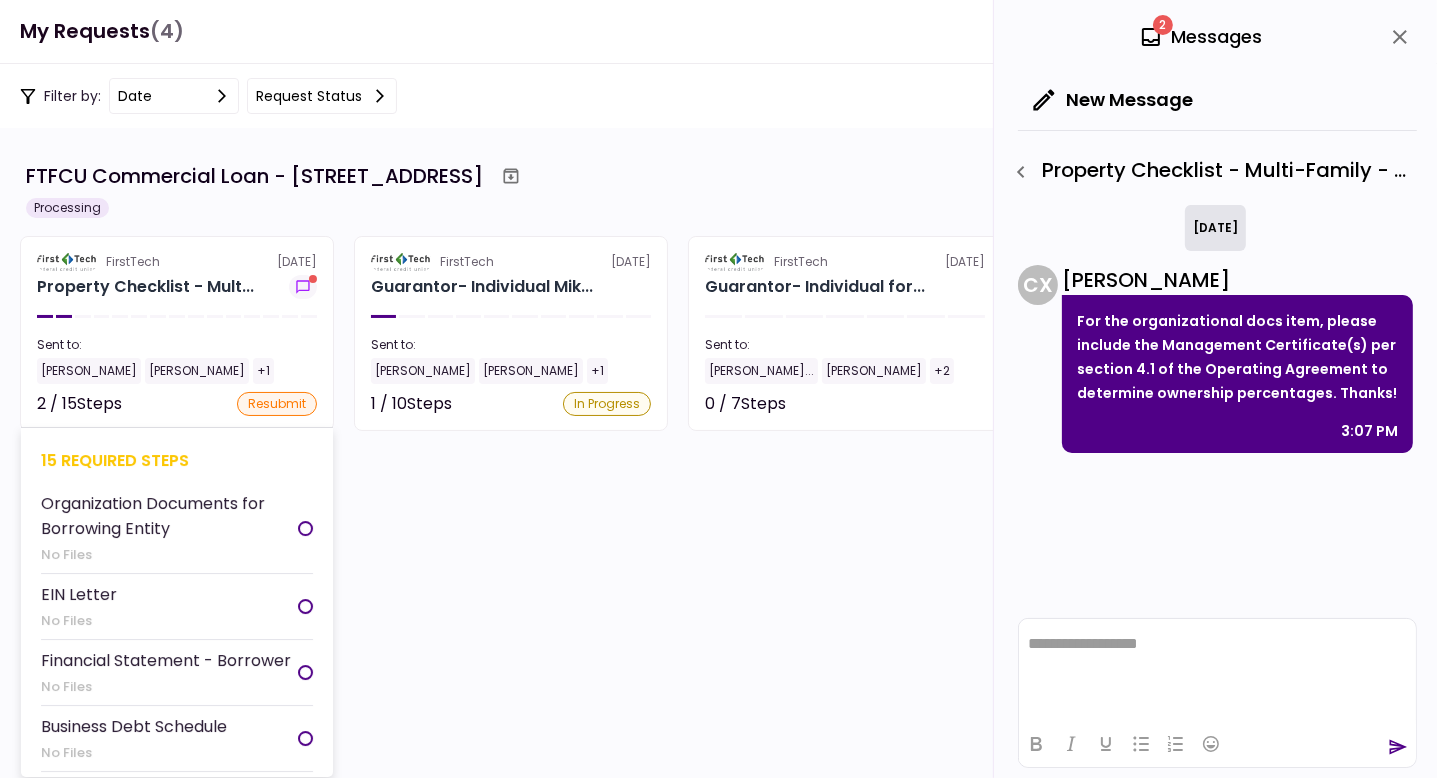 click at bounding box center [305, 528] 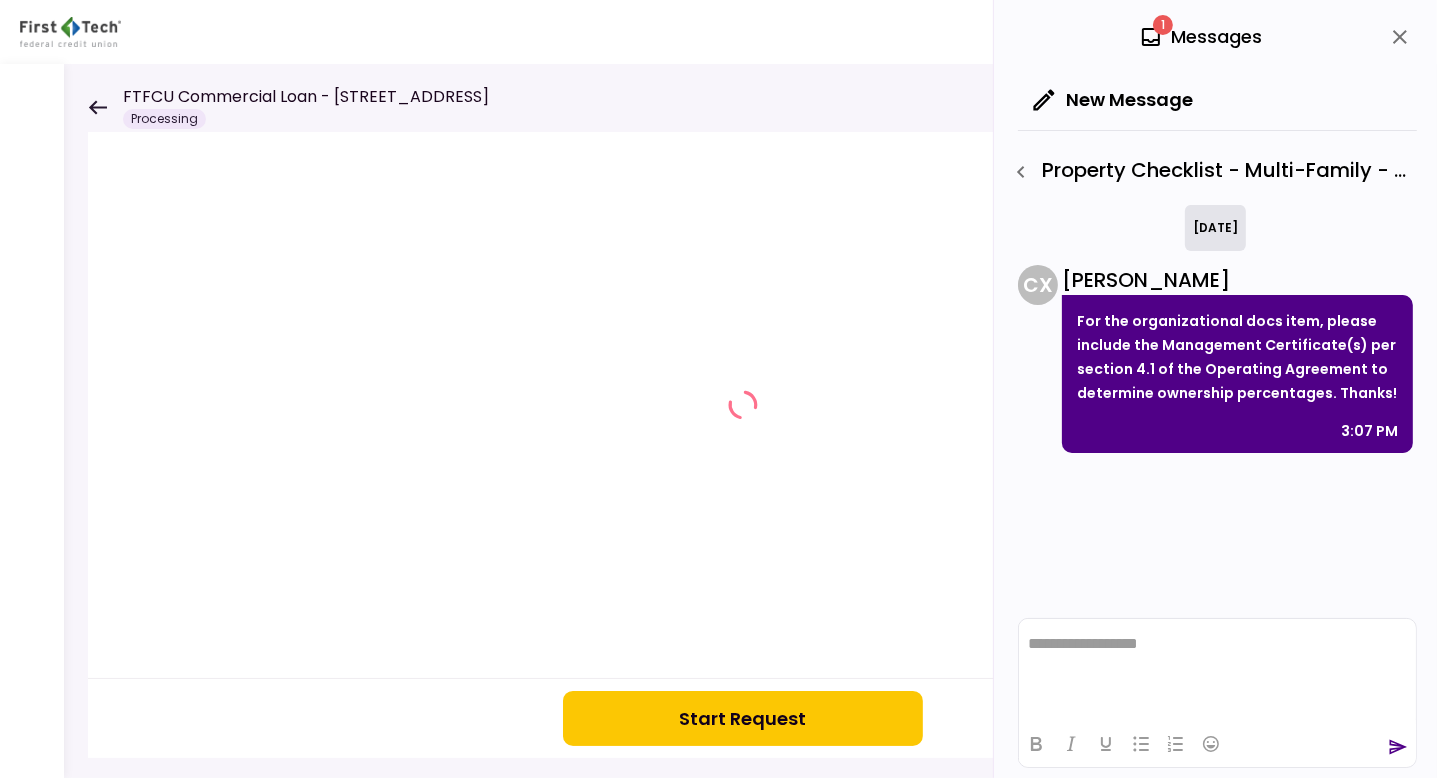 scroll, scrollTop: 0, scrollLeft: 0, axis: both 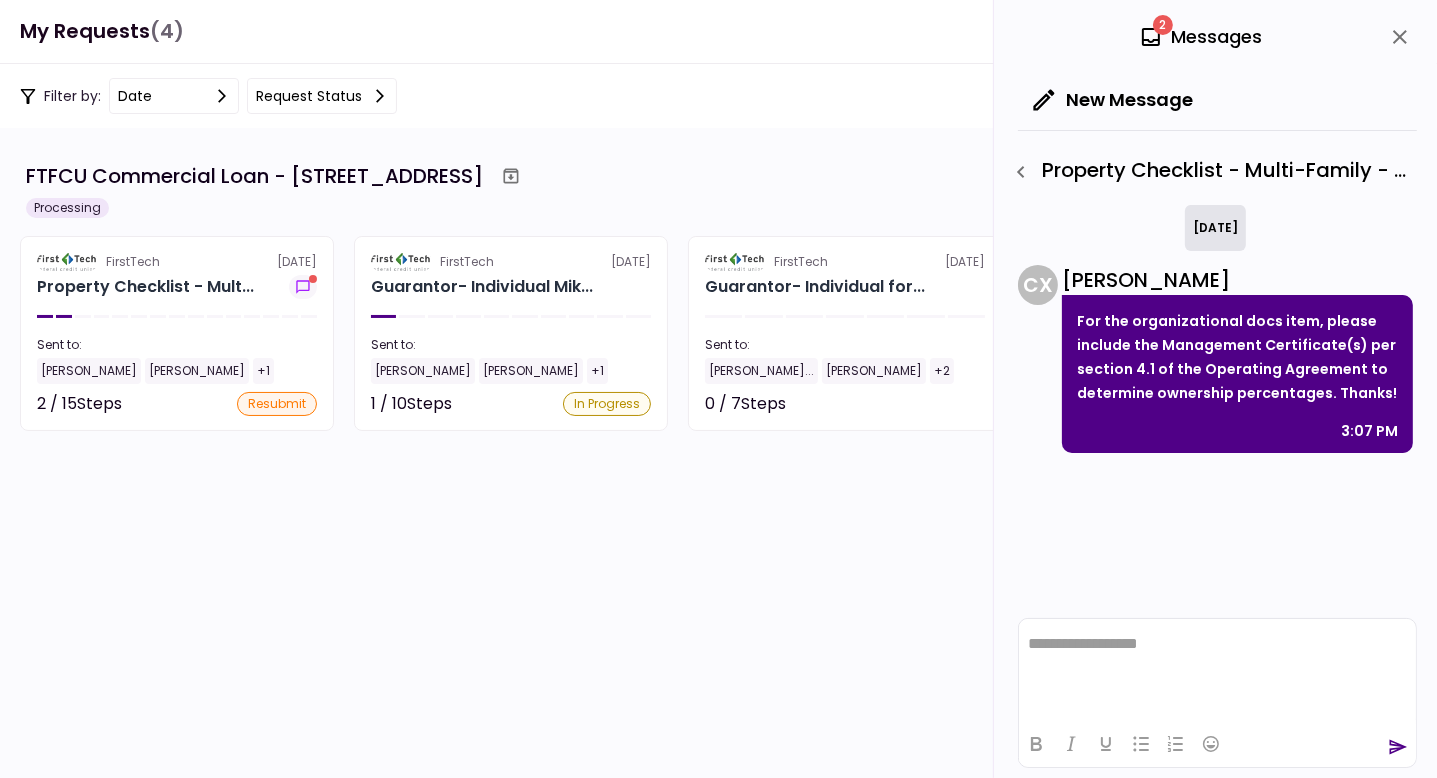 click on "Organization Documents for Borrowing Entity" at bounding box center (169, 515) 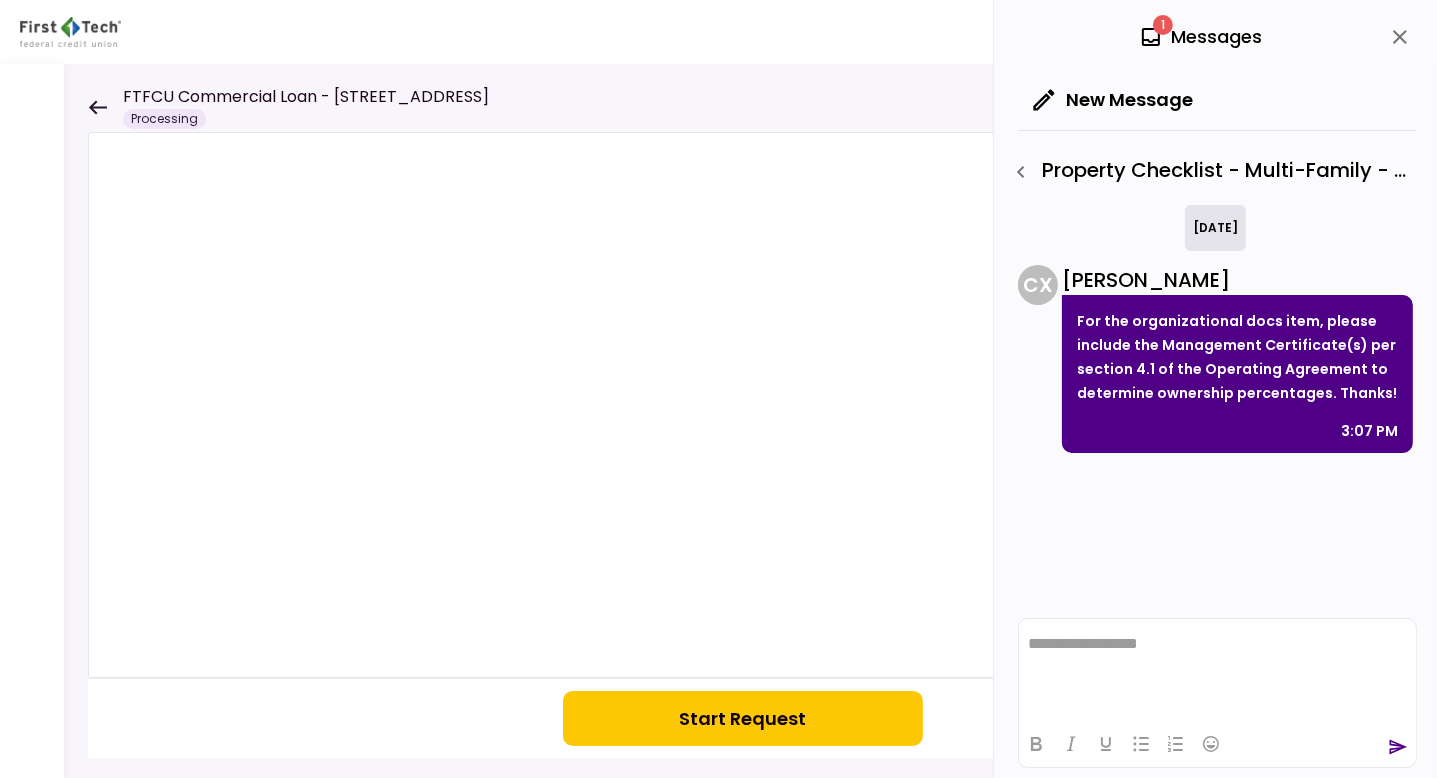 click 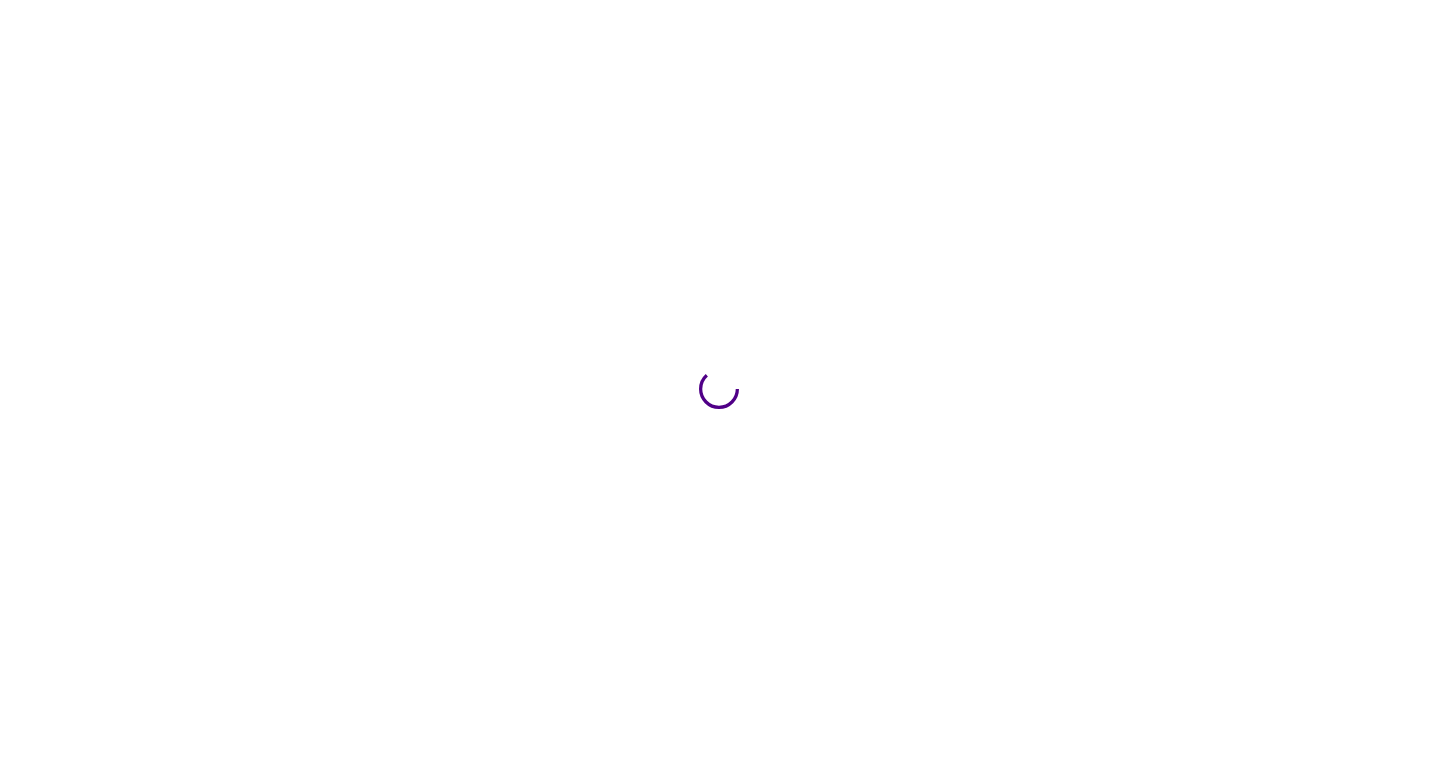 scroll, scrollTop: 0, scrollLeft: 0, axis: both 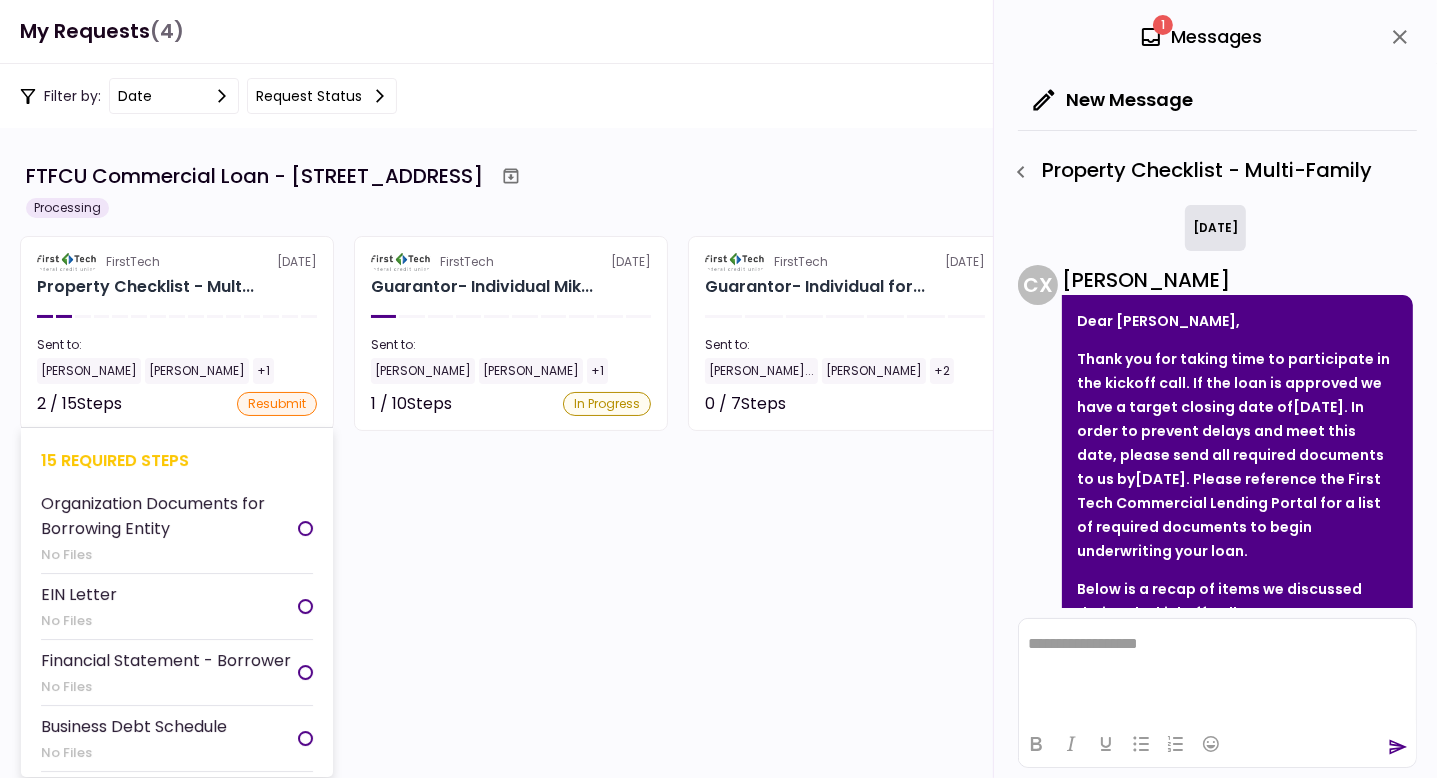 click on "Organization Documents for Borrowing Entity" at bounding box center (169, 516) 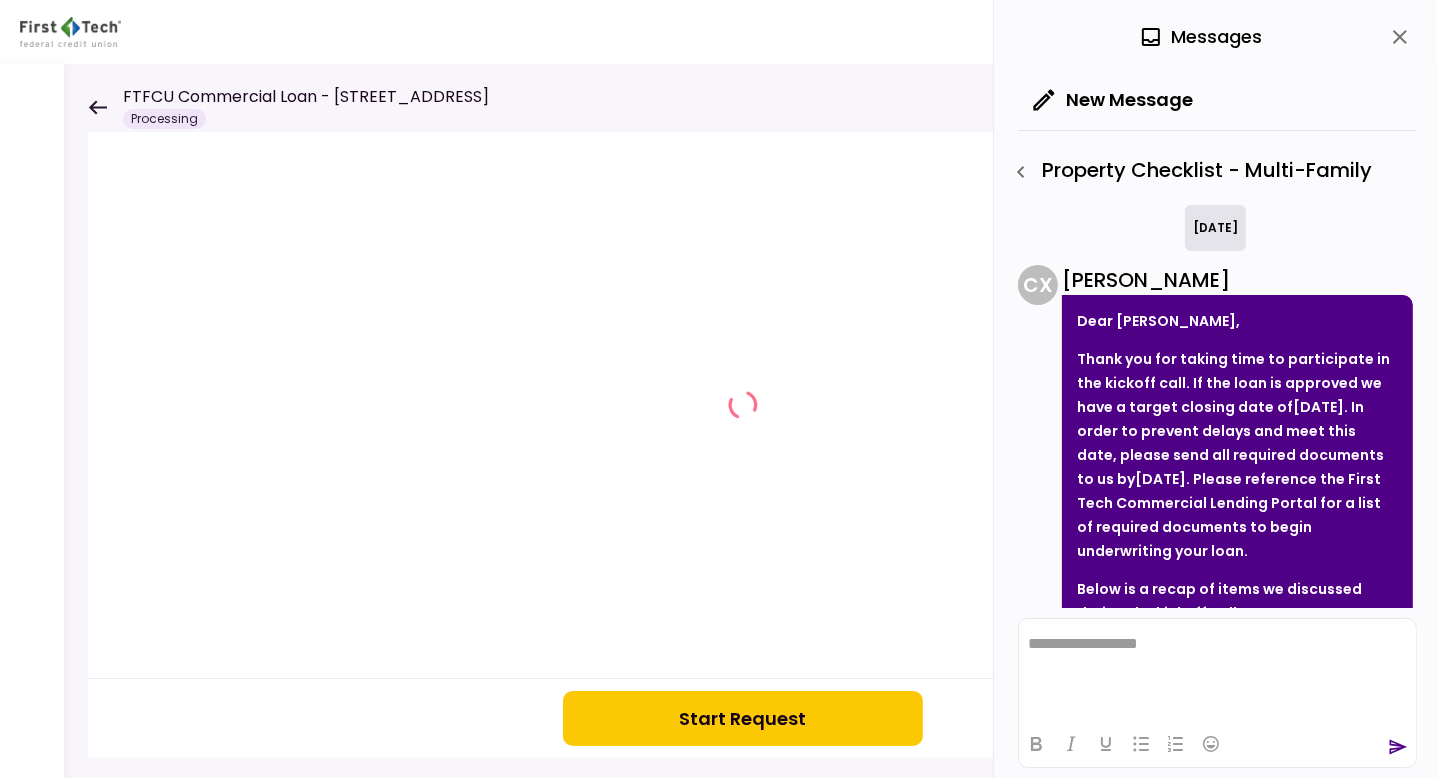 scroll, scrollTop: 0, scrollLeft: 0, axis: both 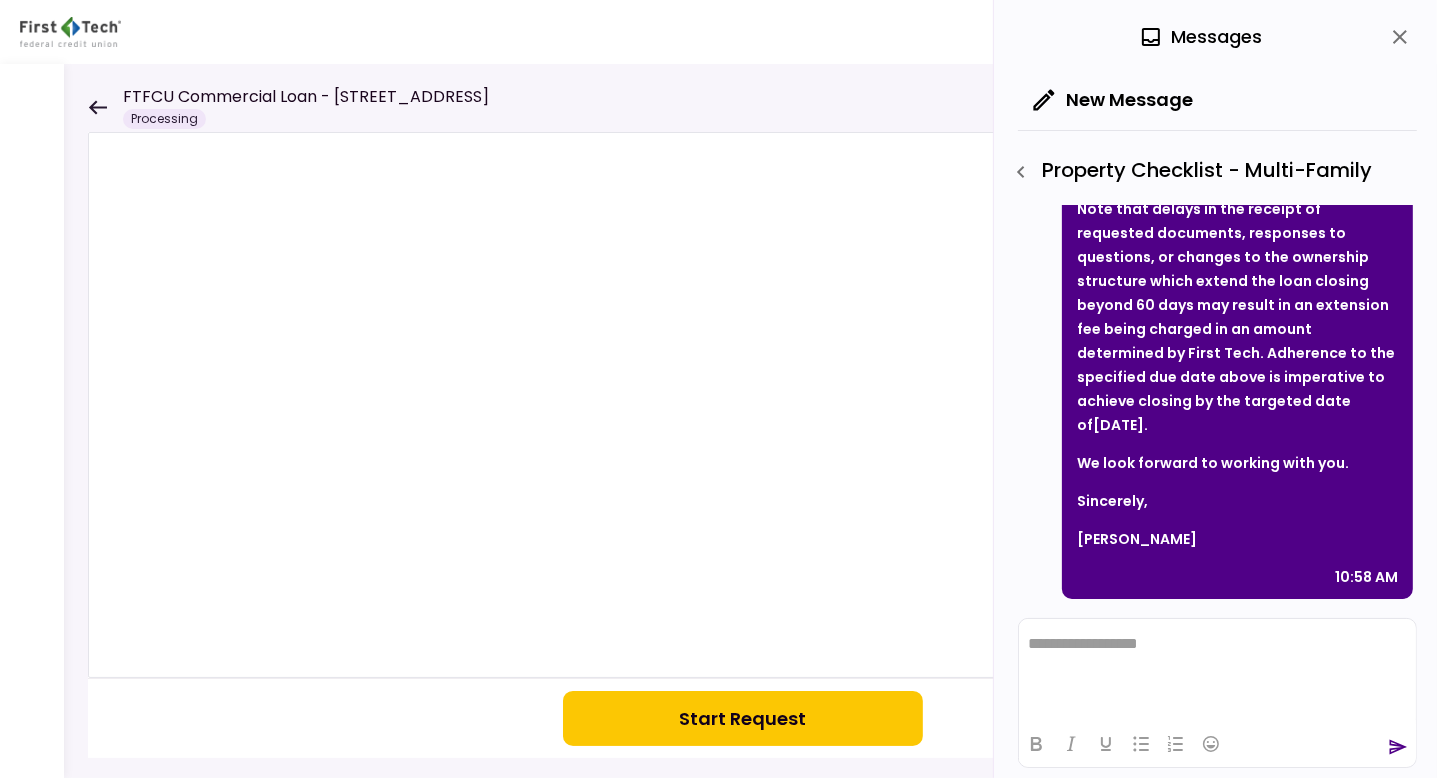 click on "Start Request" at bounding box center [743, 718] 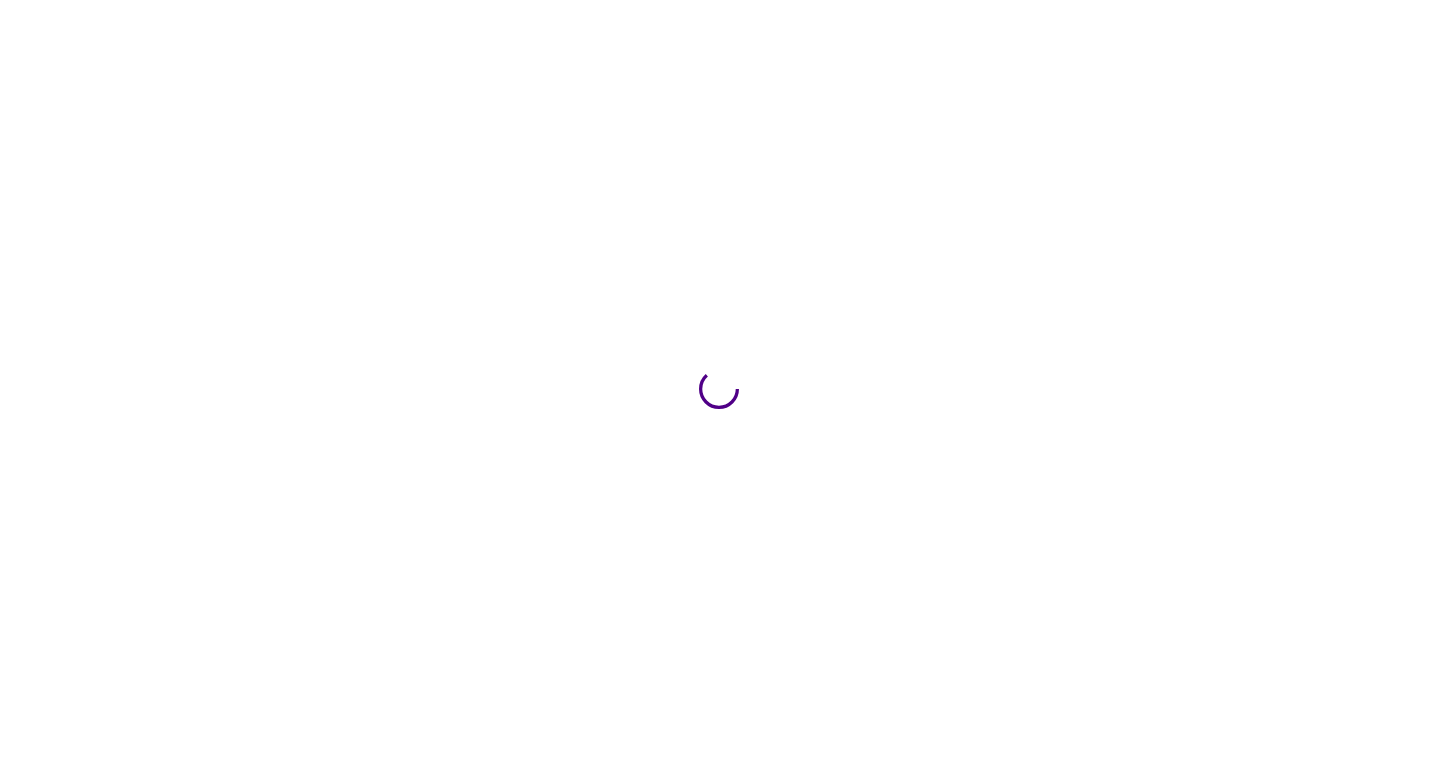 scroll, scrollTop: 0, scrollLeft: 0, axis: both 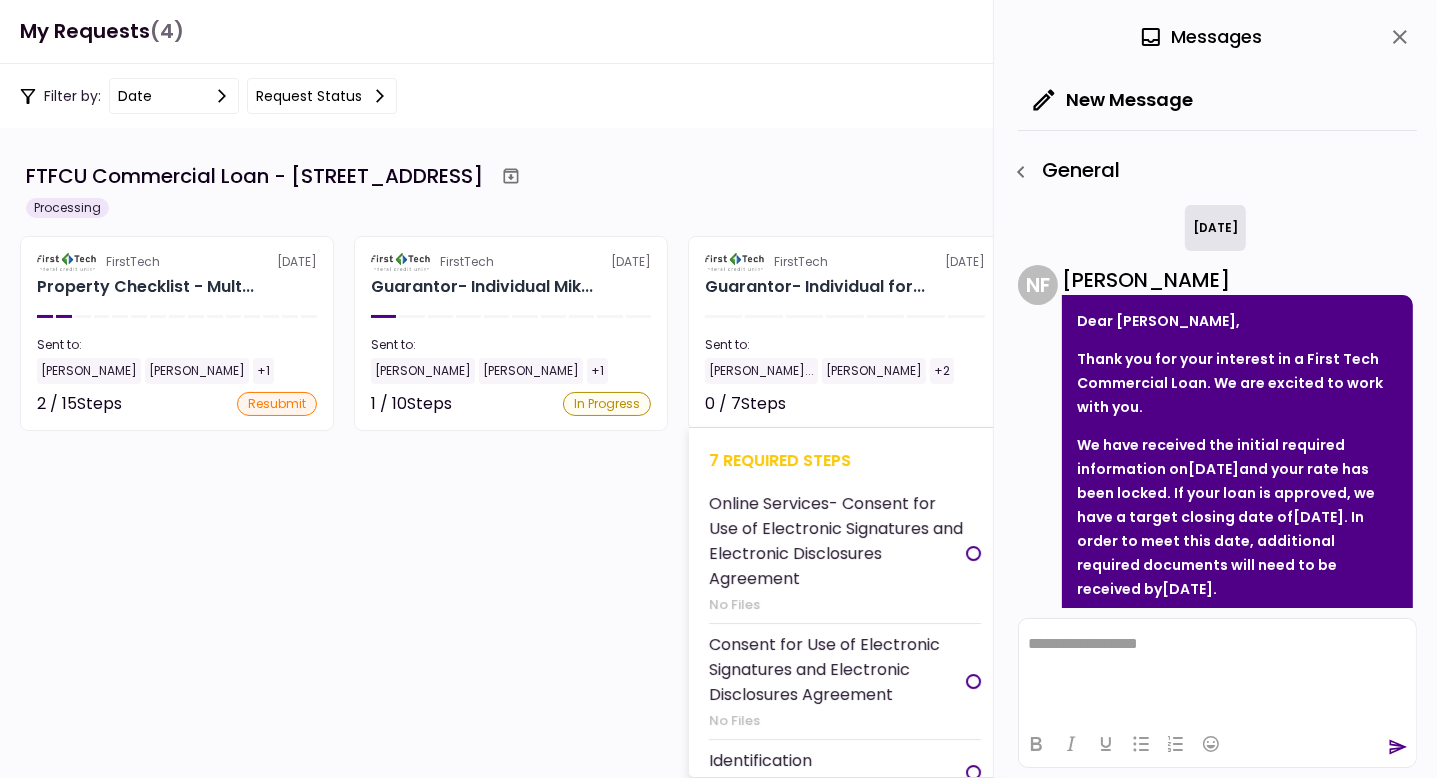 click on "7   required steps" at bounding box center [845, 460] 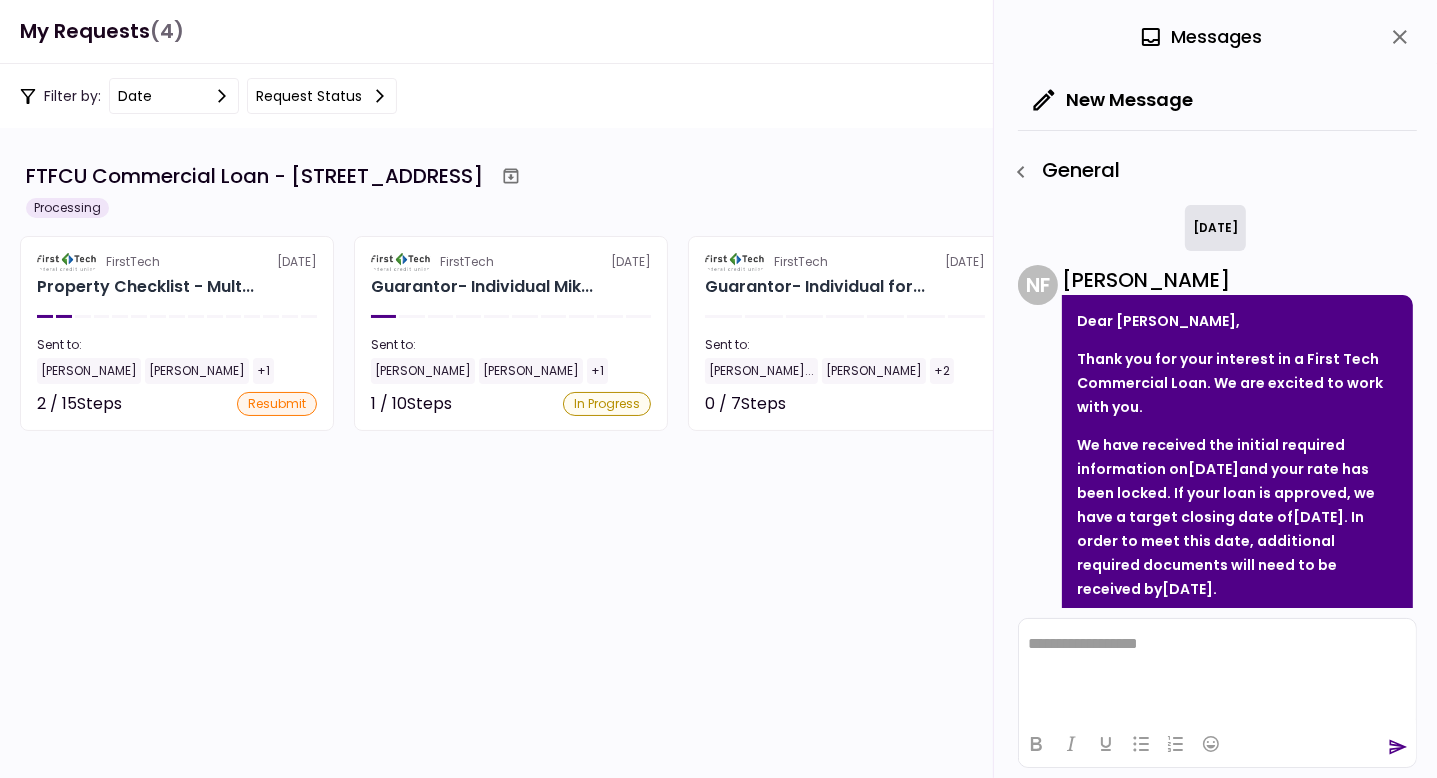 scroll, scrollTop: 0, scrollLeft: 0, axis: both 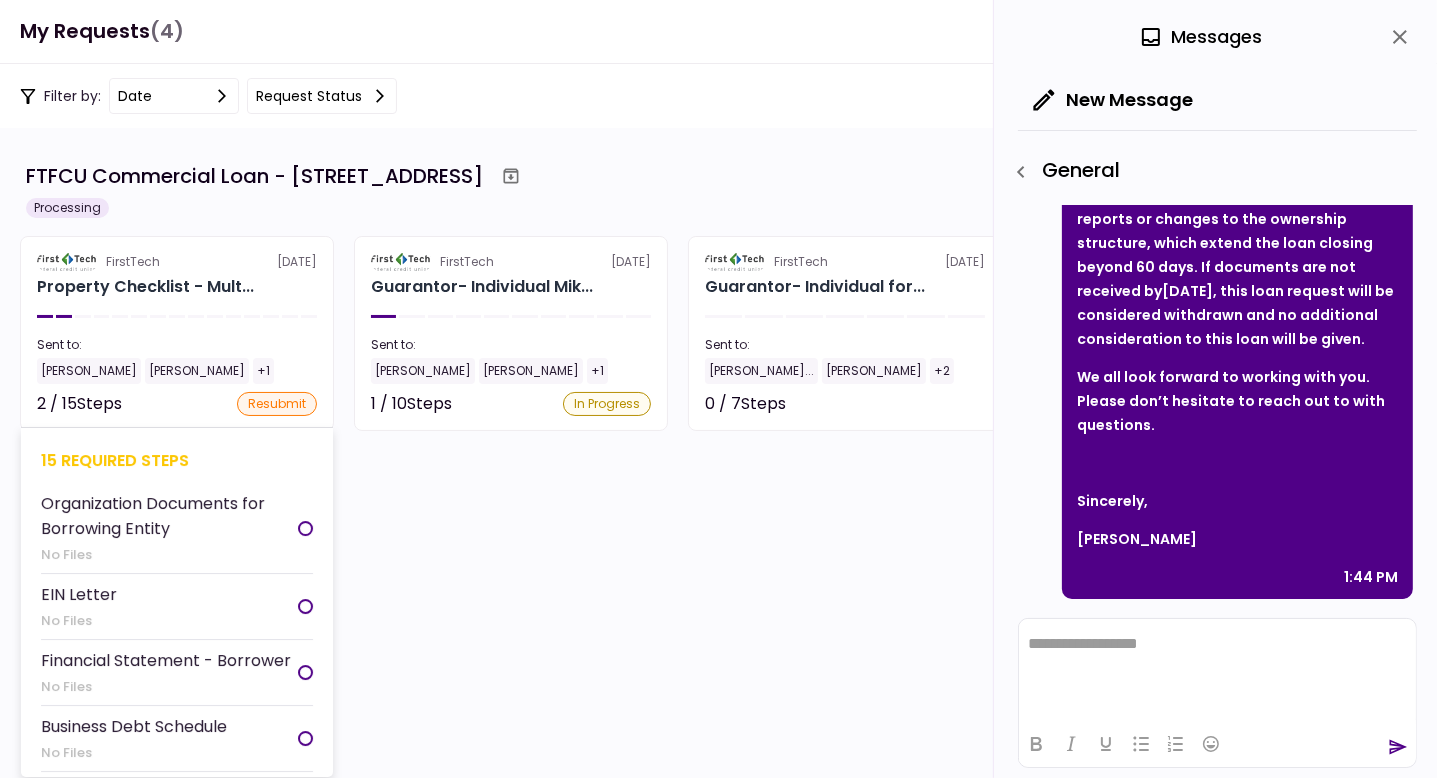 click on "15   required steps" at bounding box center [177, 460] 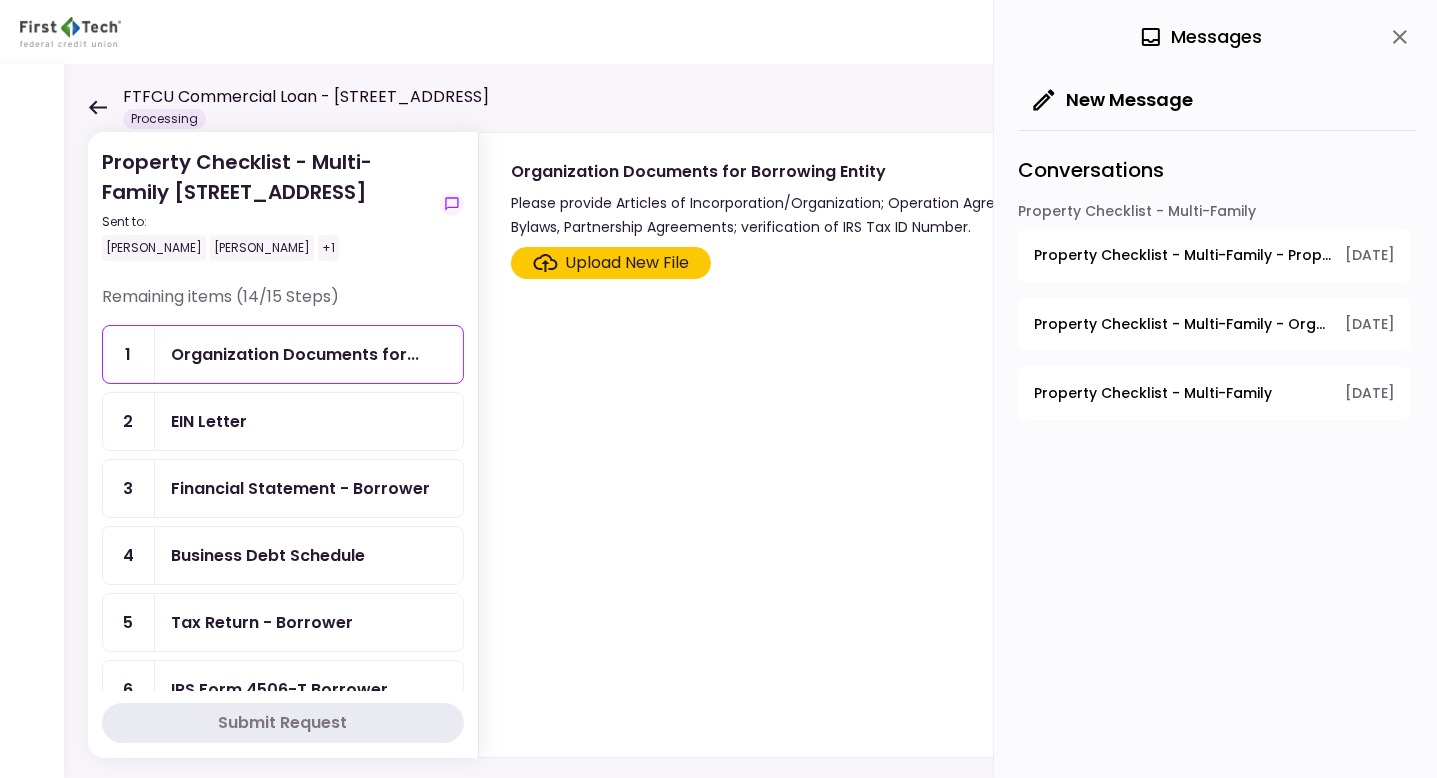 click on "Upload New File" at bounding box center (628, 263) 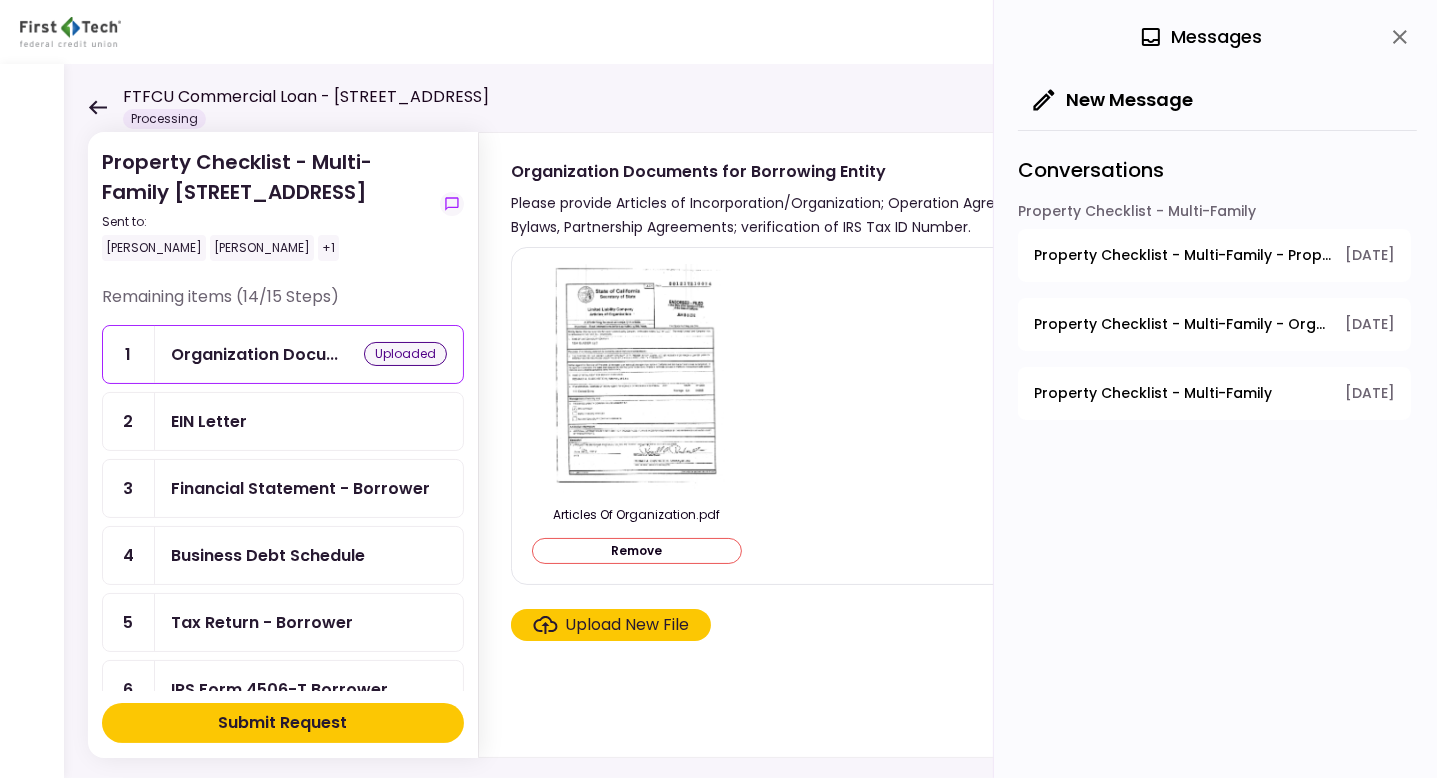 click on "EIN Letter" at bounding box center (209, 421) 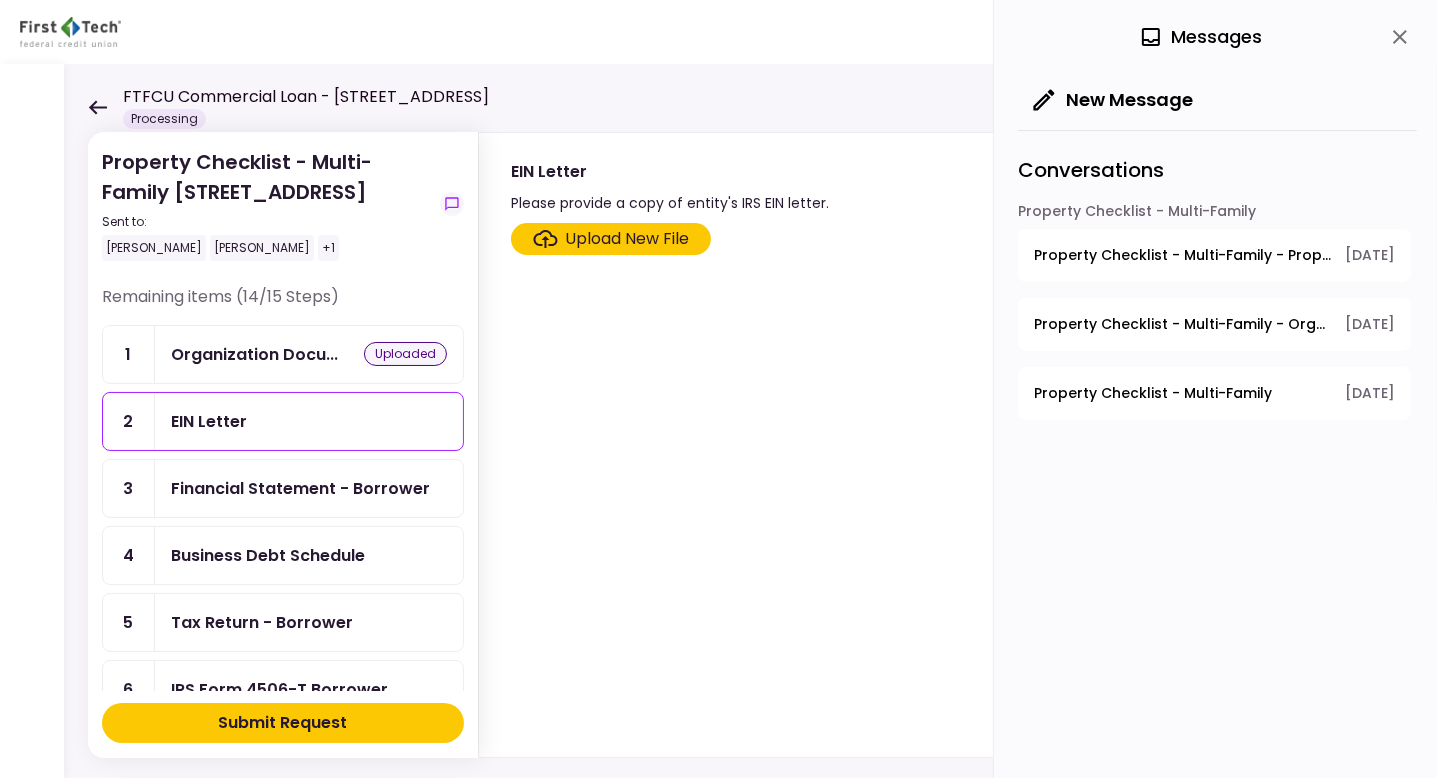 click on "Upload New File" at bounding box center [628, 239] 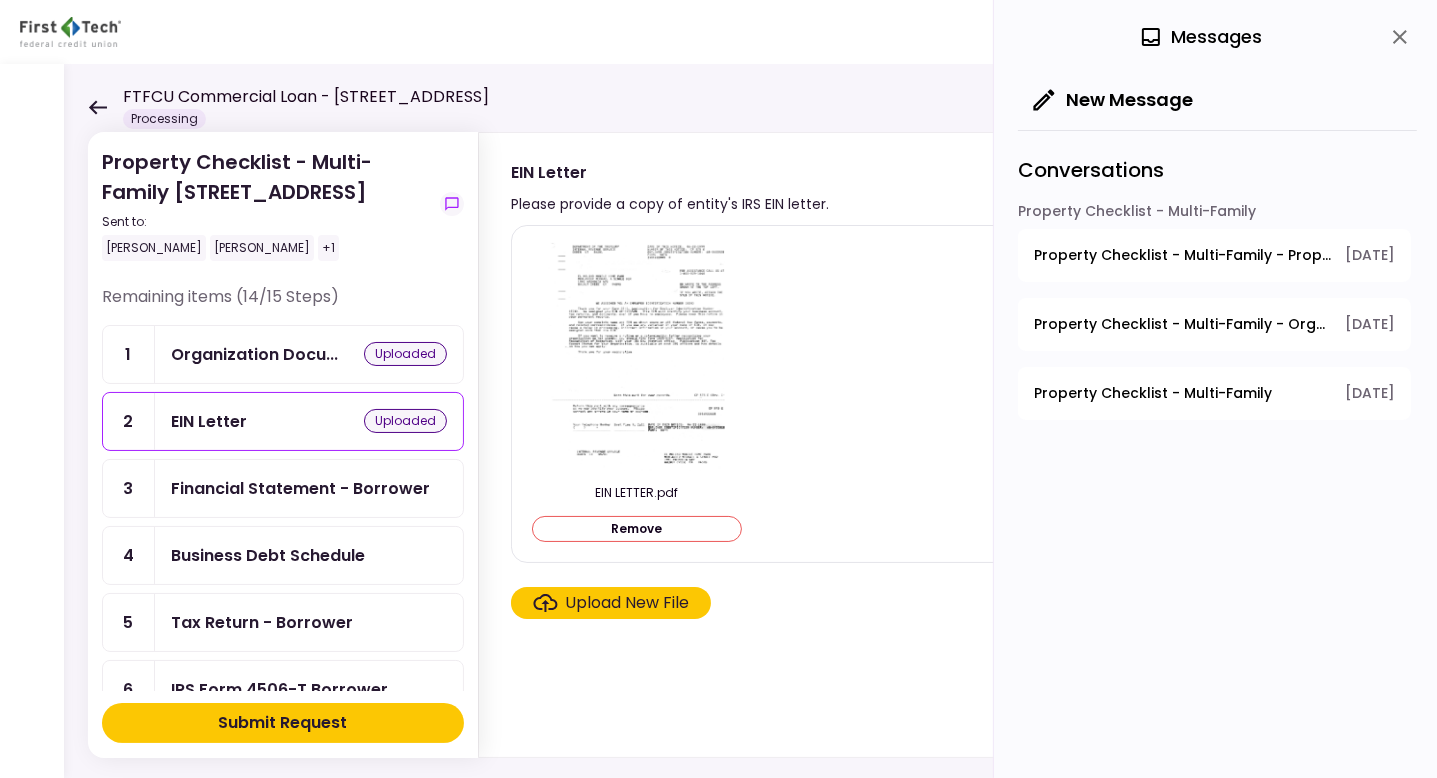 click on "Tax Return - Borrower" at bounding box center [262, 622] 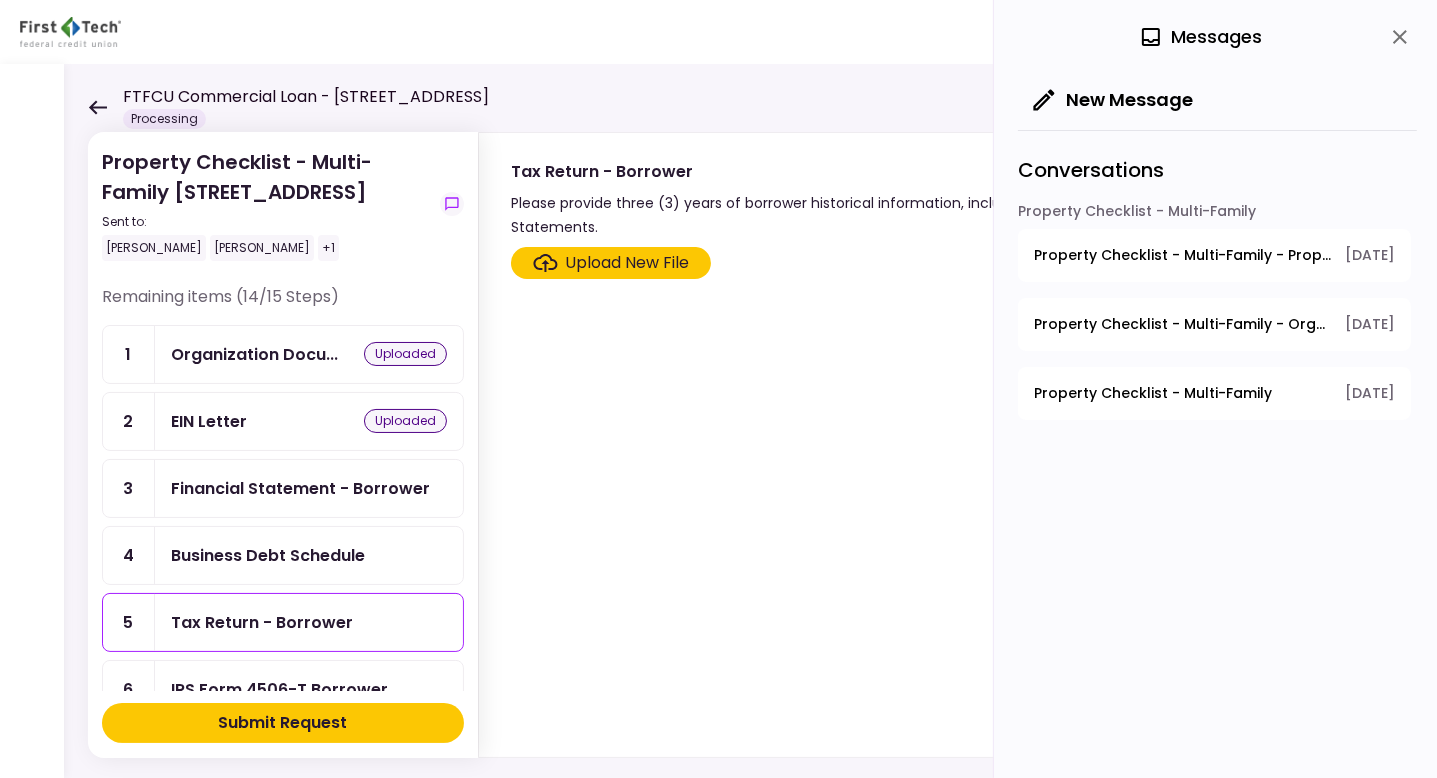 click on "Upload New File" at bounding box center [628, 263] 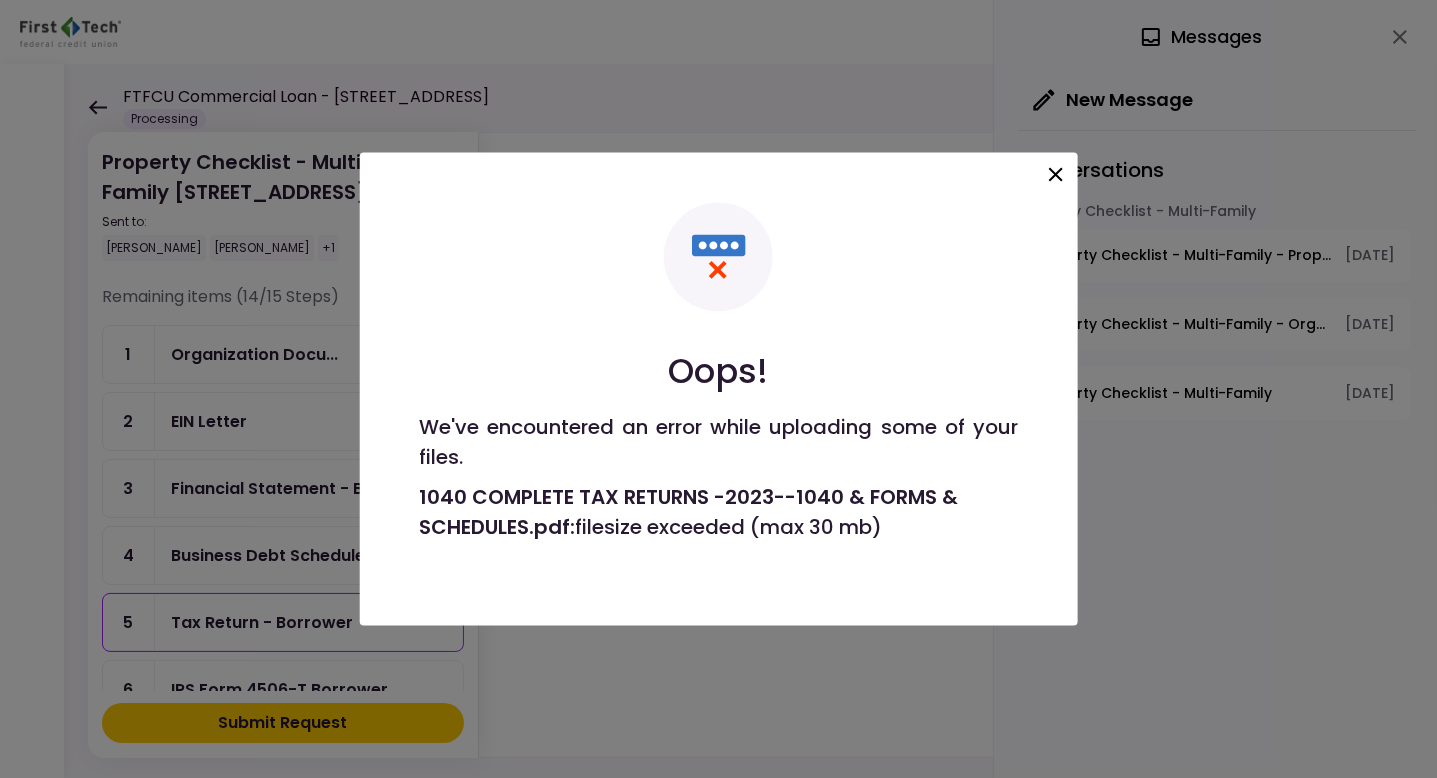 click 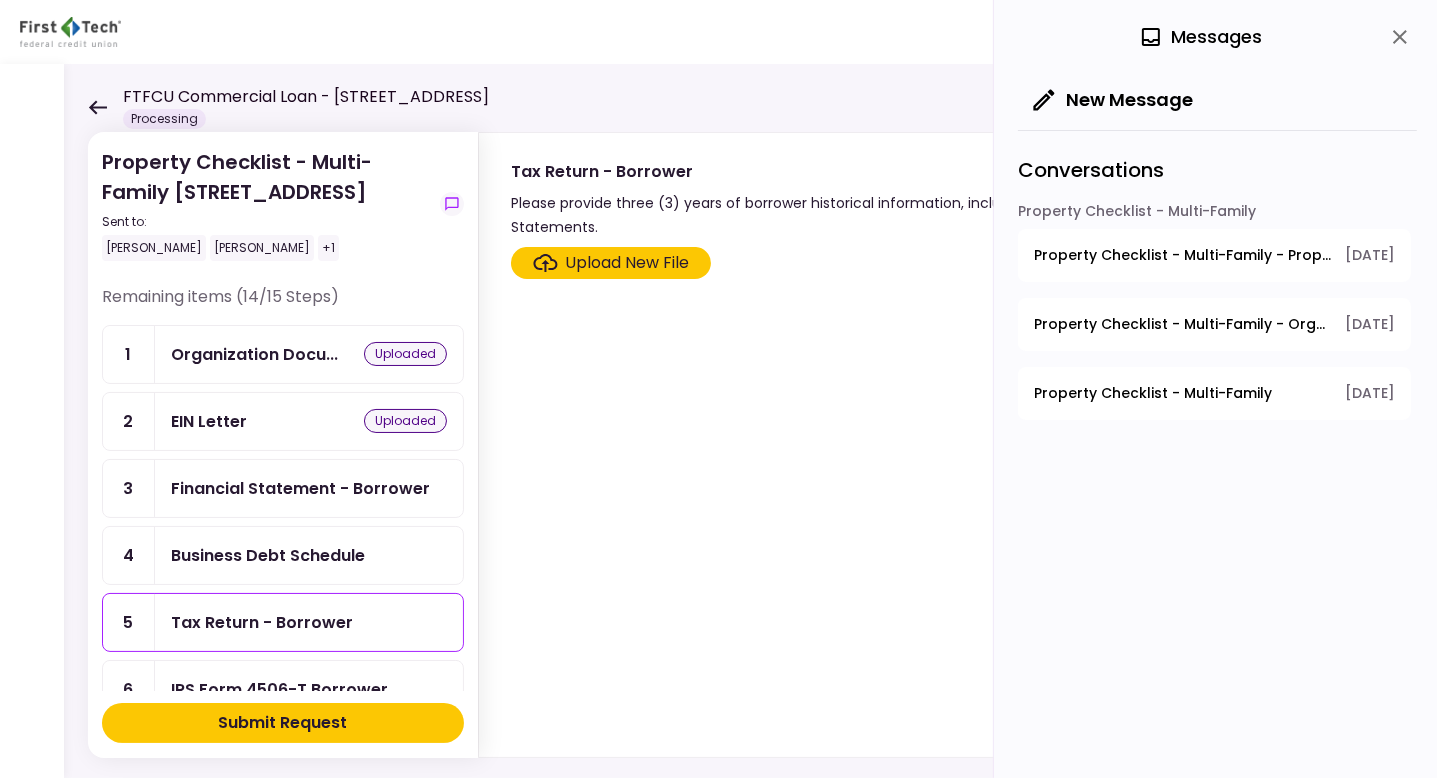 click on "Upload New File" at bounding box center (628, 263) 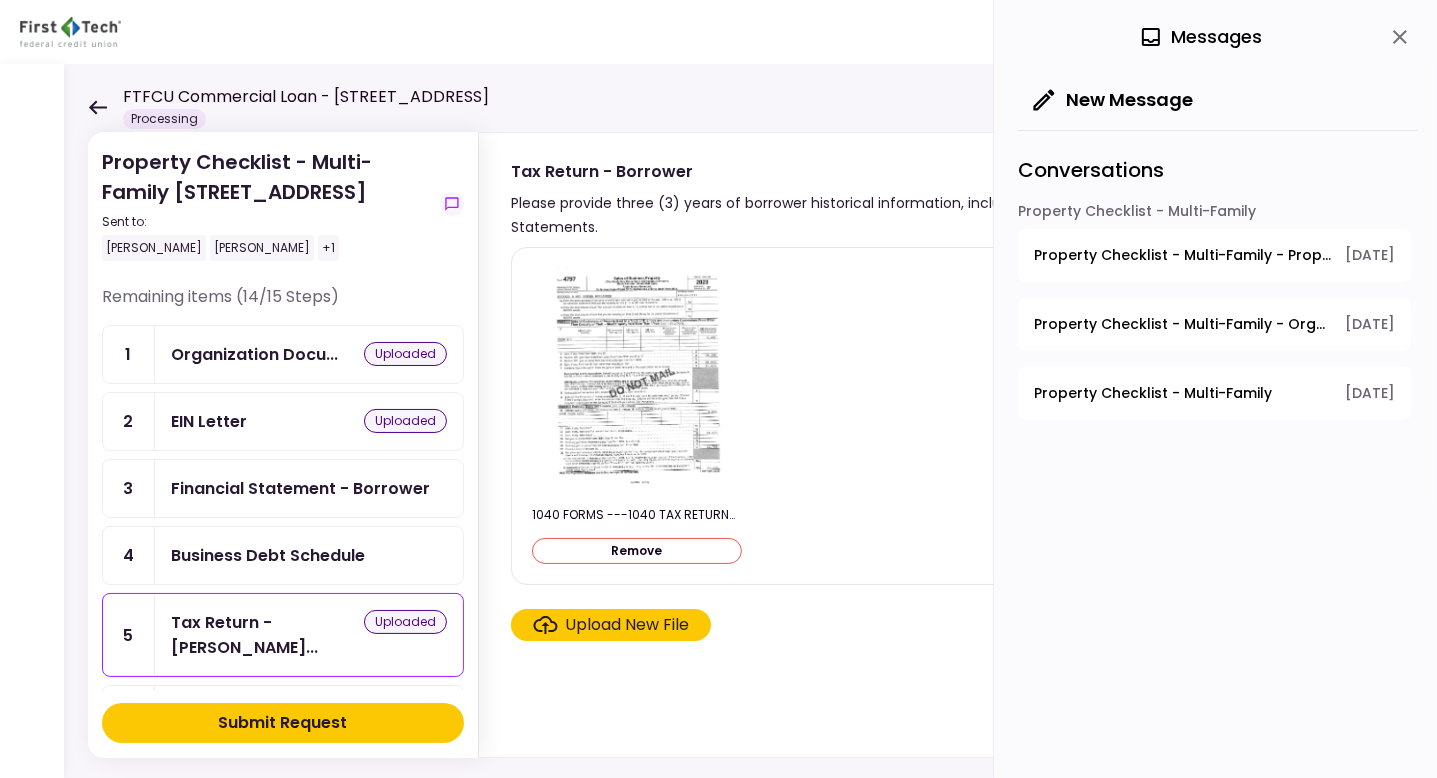 click on "Upload New File" at bounding box center [628, 625] 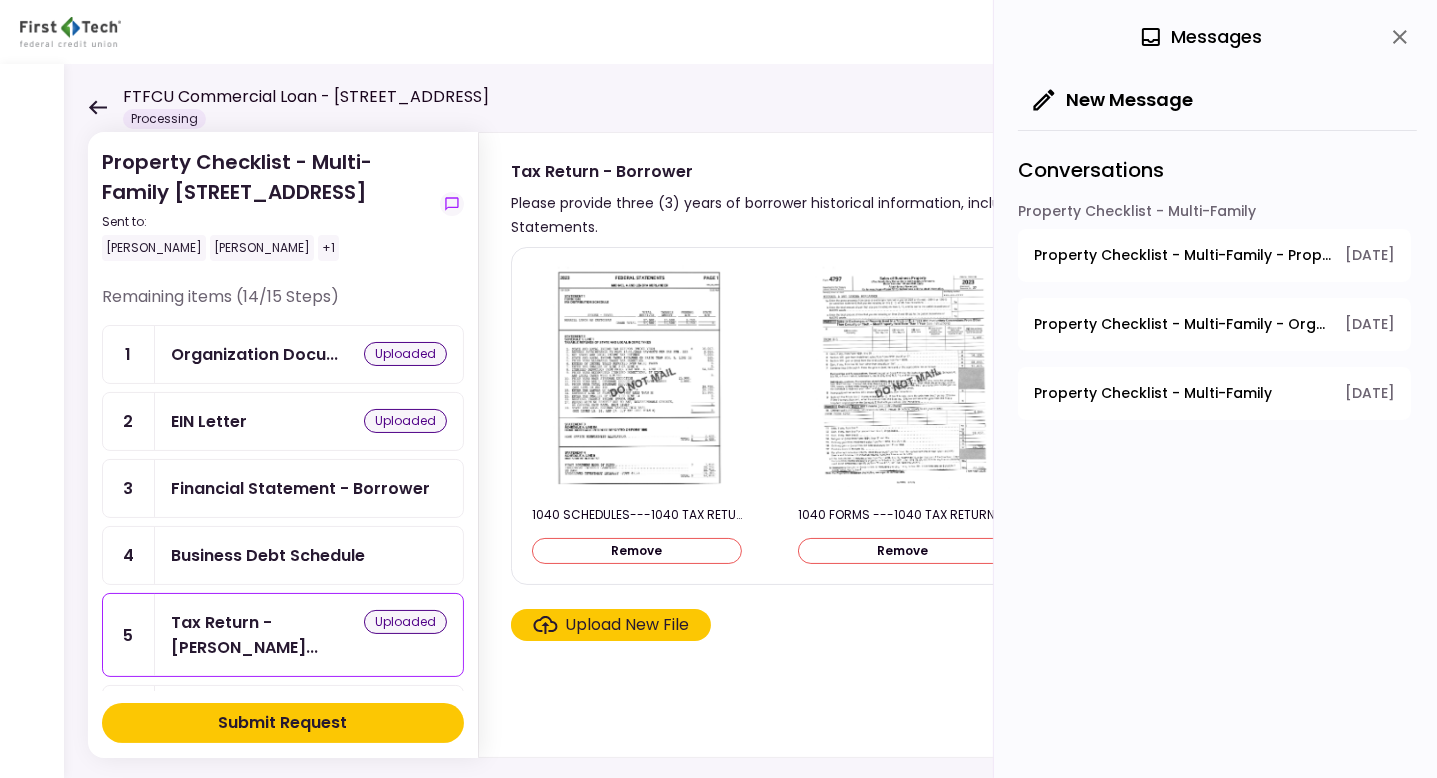 click on "Upload New File" at bounding box center (628, 625) 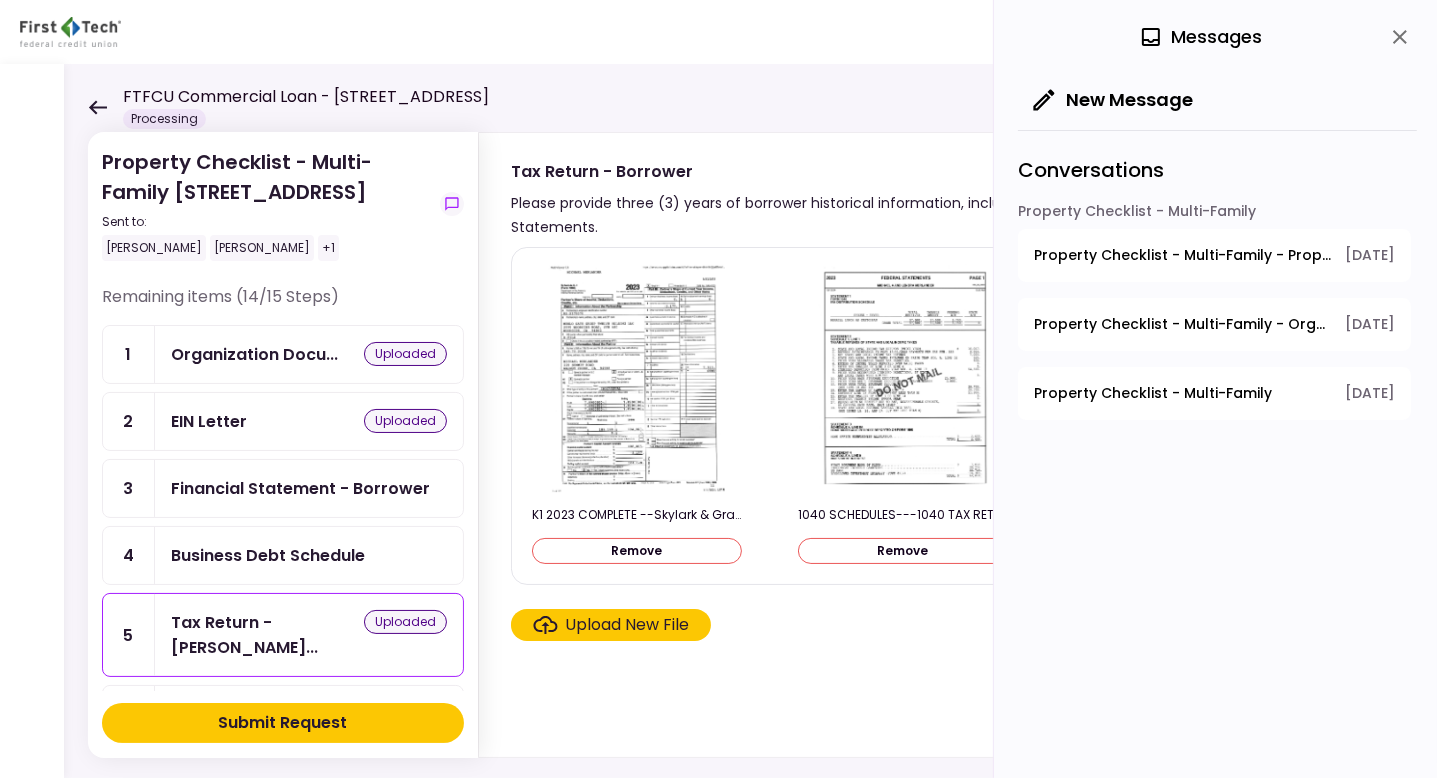 click on "Upload New File" at bounding box center (628, 625) 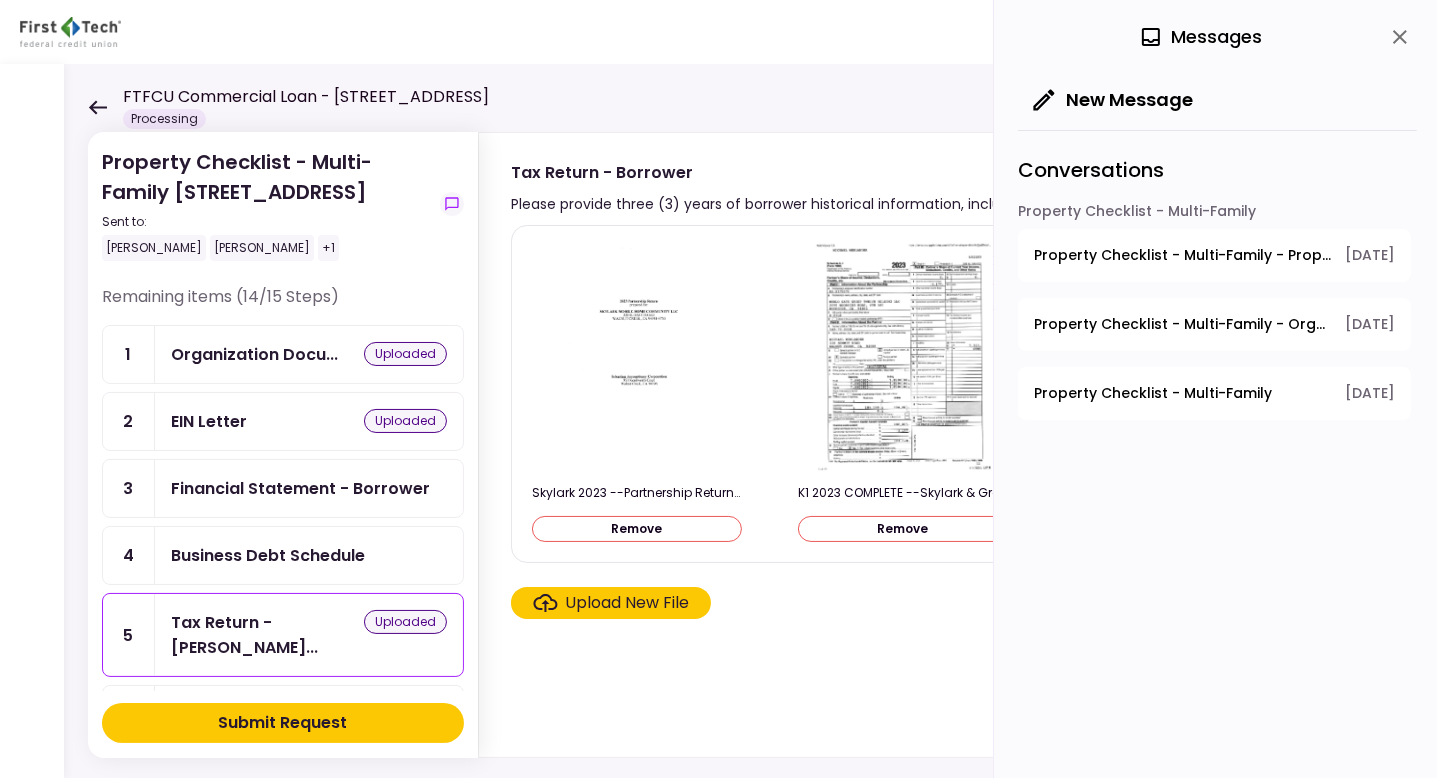 click on "Upload New File" at bounding box center (628, 603) 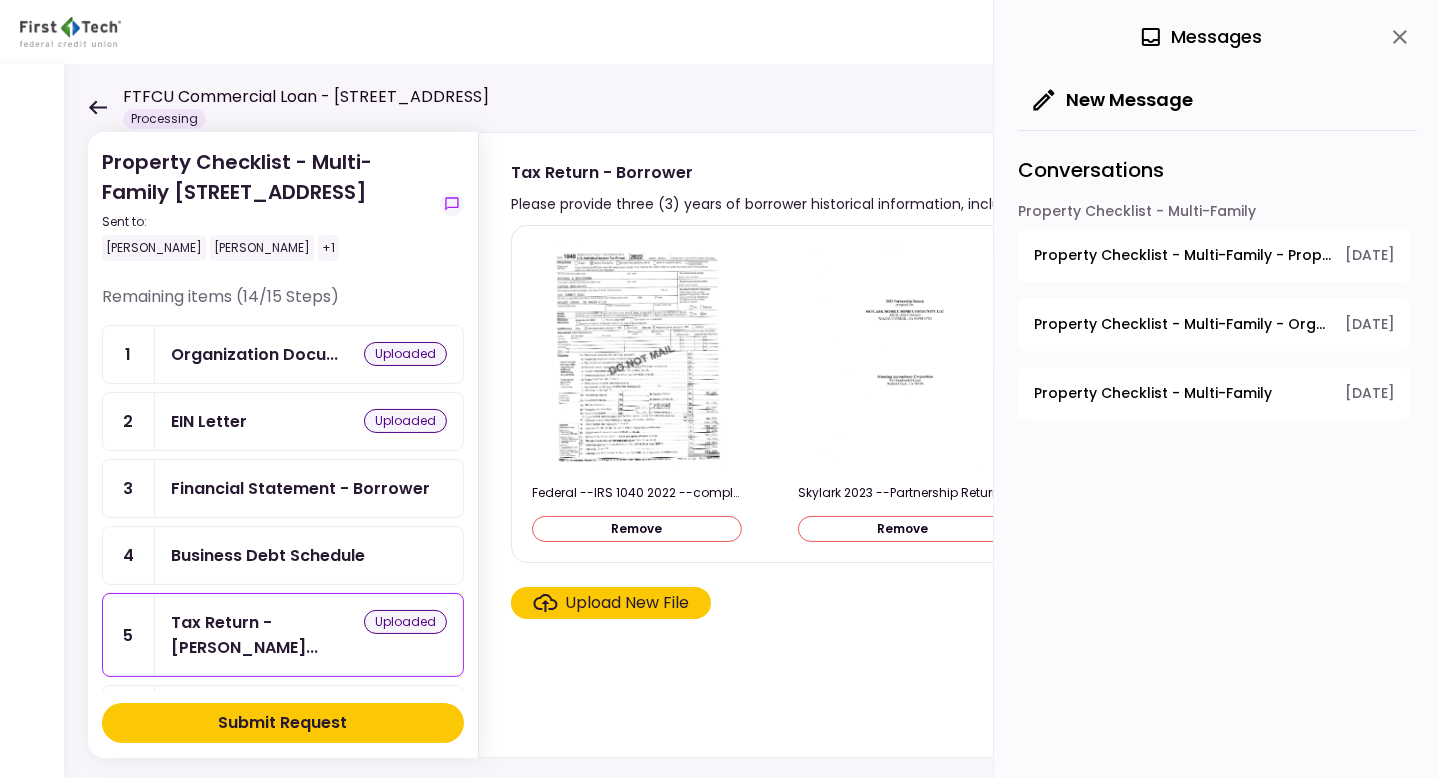click on "Upload New File" at bounding box center (628, 603) 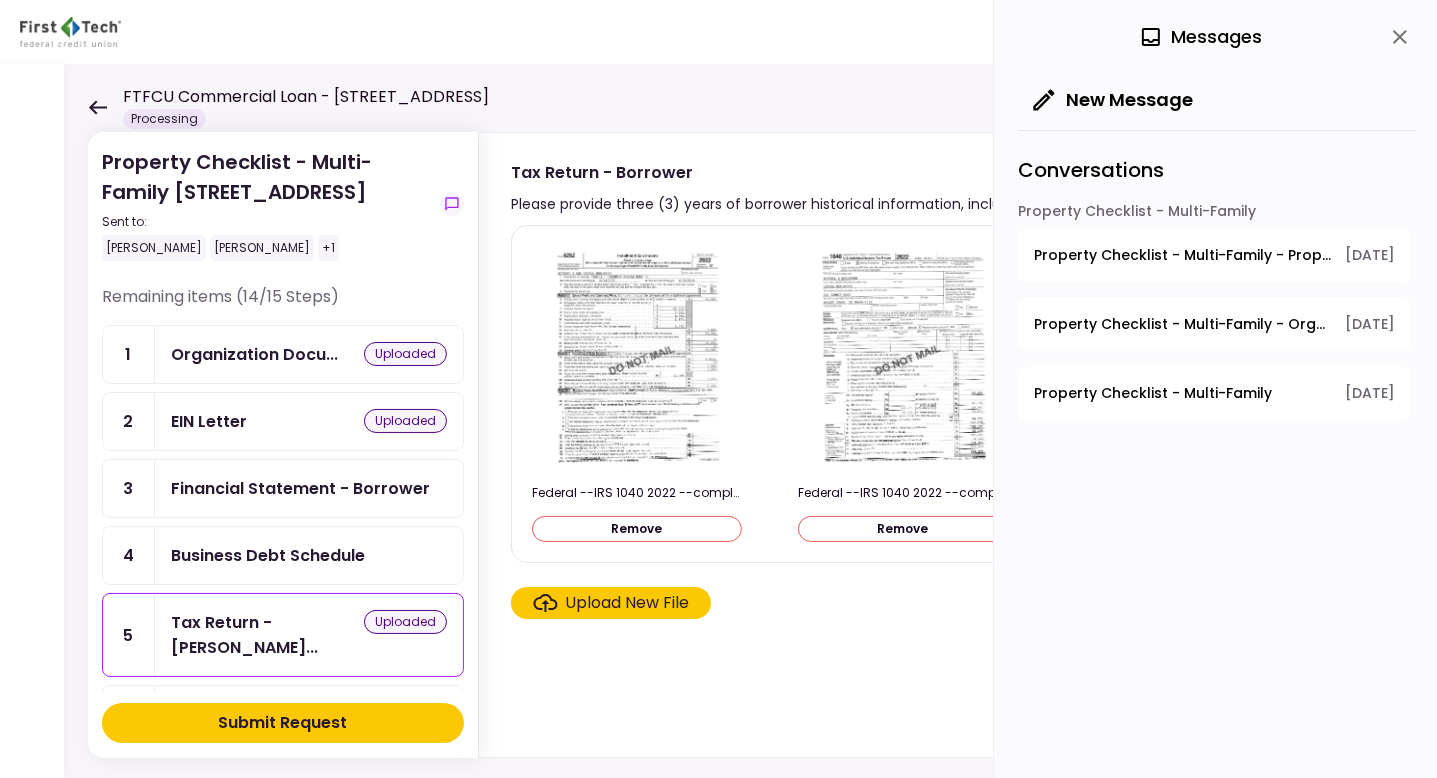 click on "Upload New File" at bounding box center [628, 603] 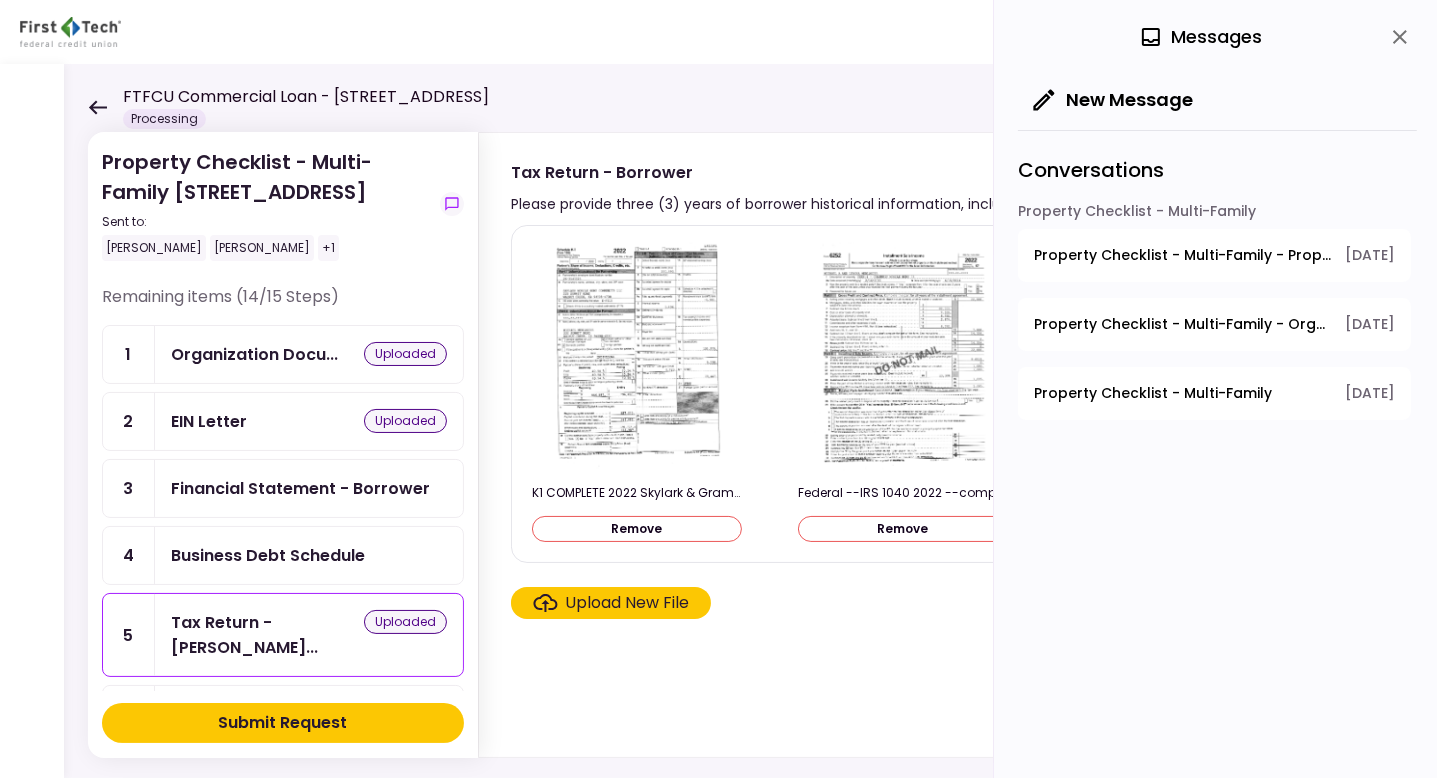 click on "Upload New File" at bounding box center [628, 603] 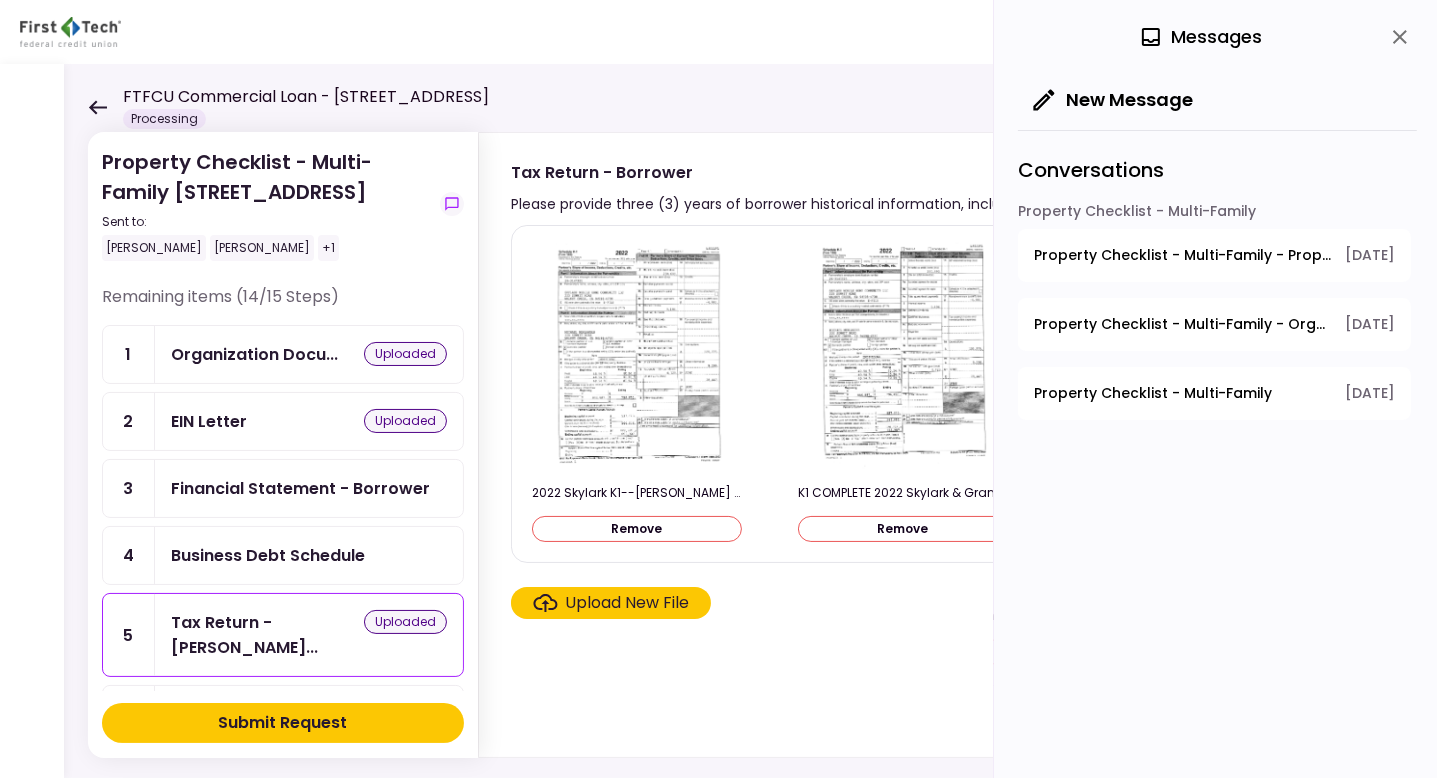 click on "Upload New File" at bounding box center [628, 603] 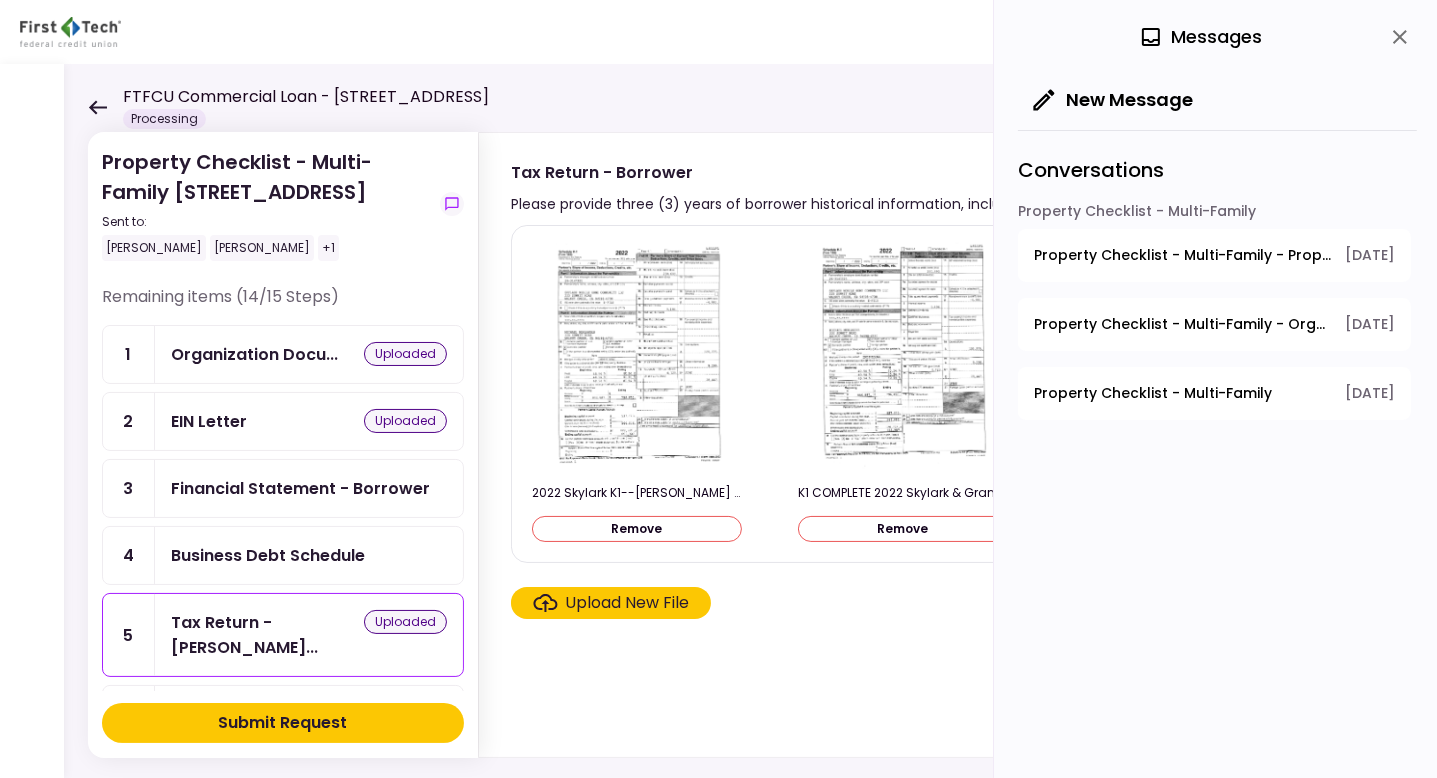click on "Upload New File" at bounding box center [628, 603] 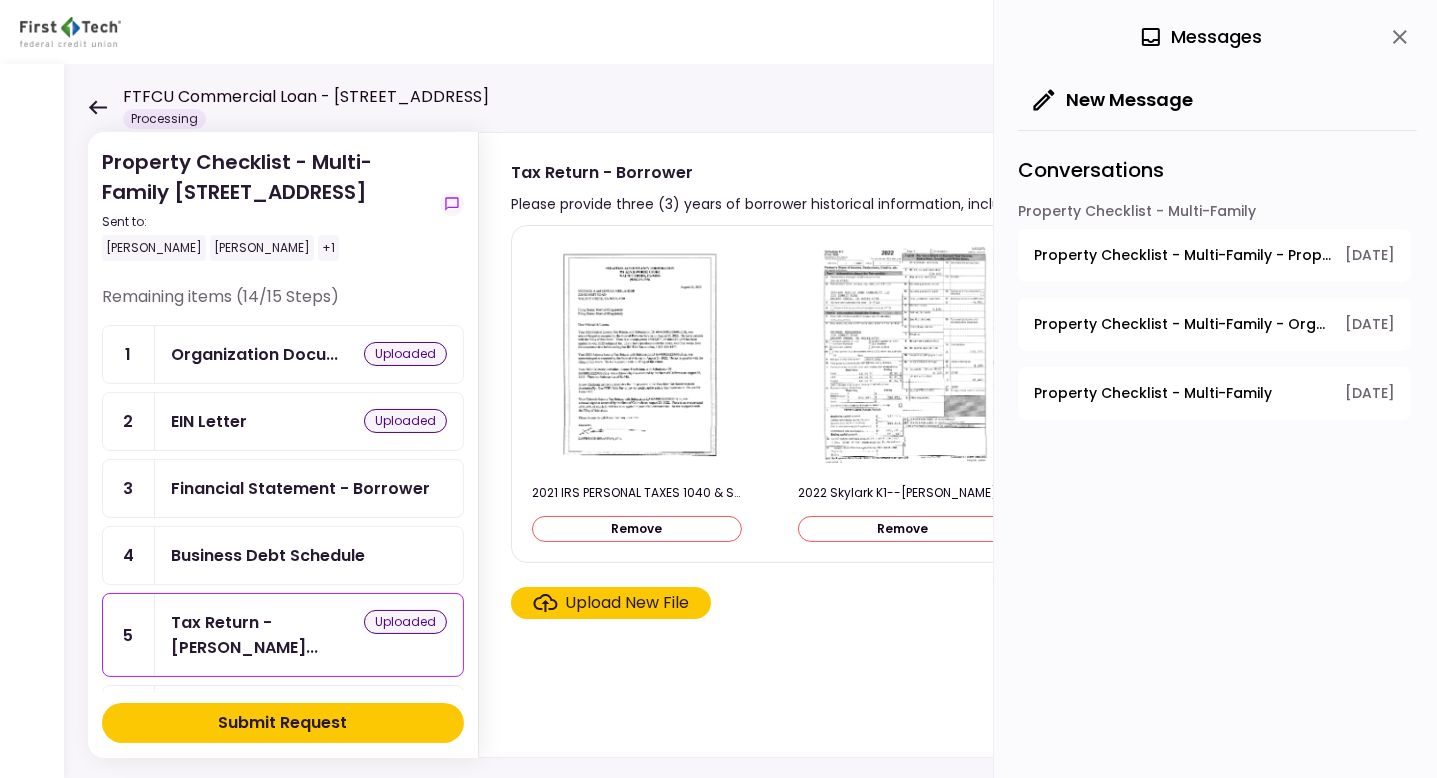 click on "Upload New File" at bounding box center (628, 603) 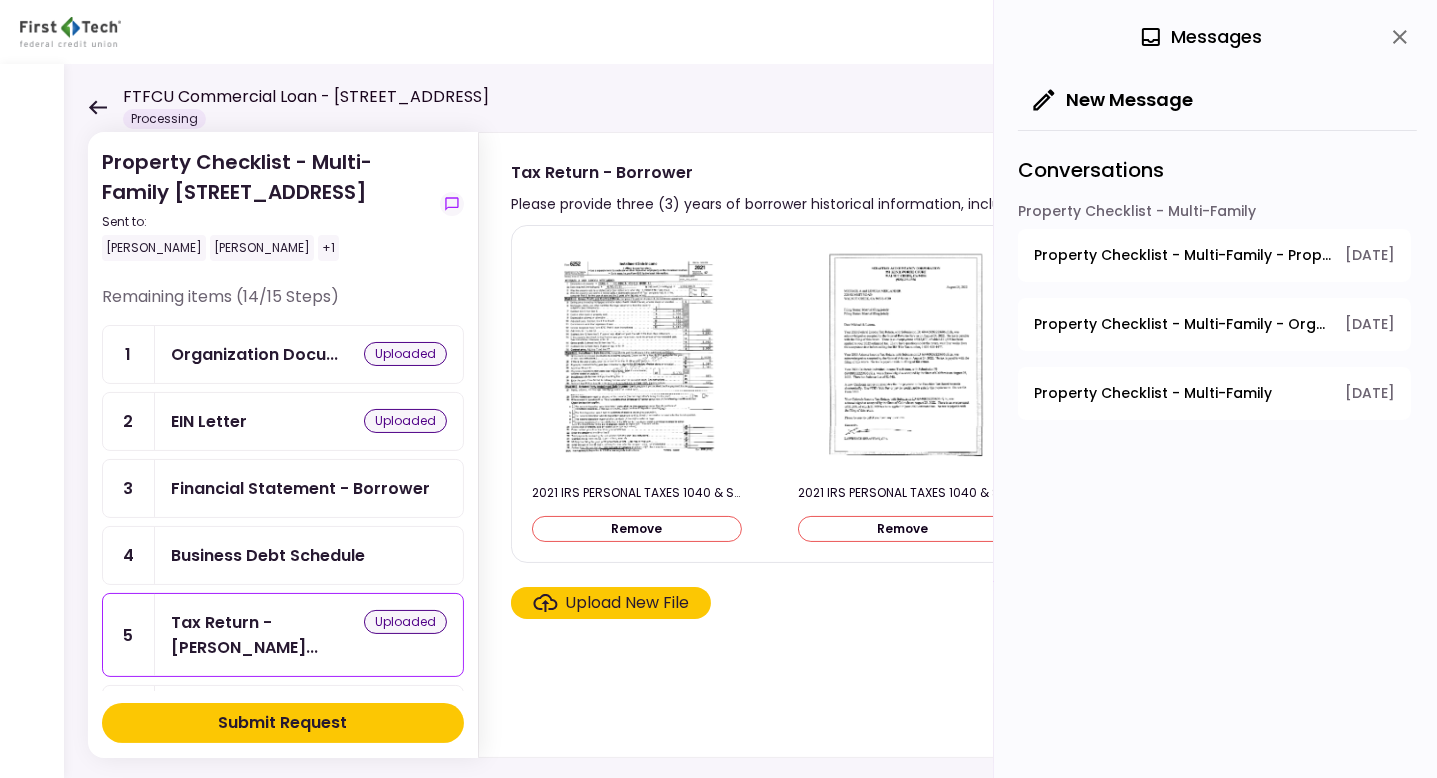 click on "Upload New File" at bounding box center (628, 603) 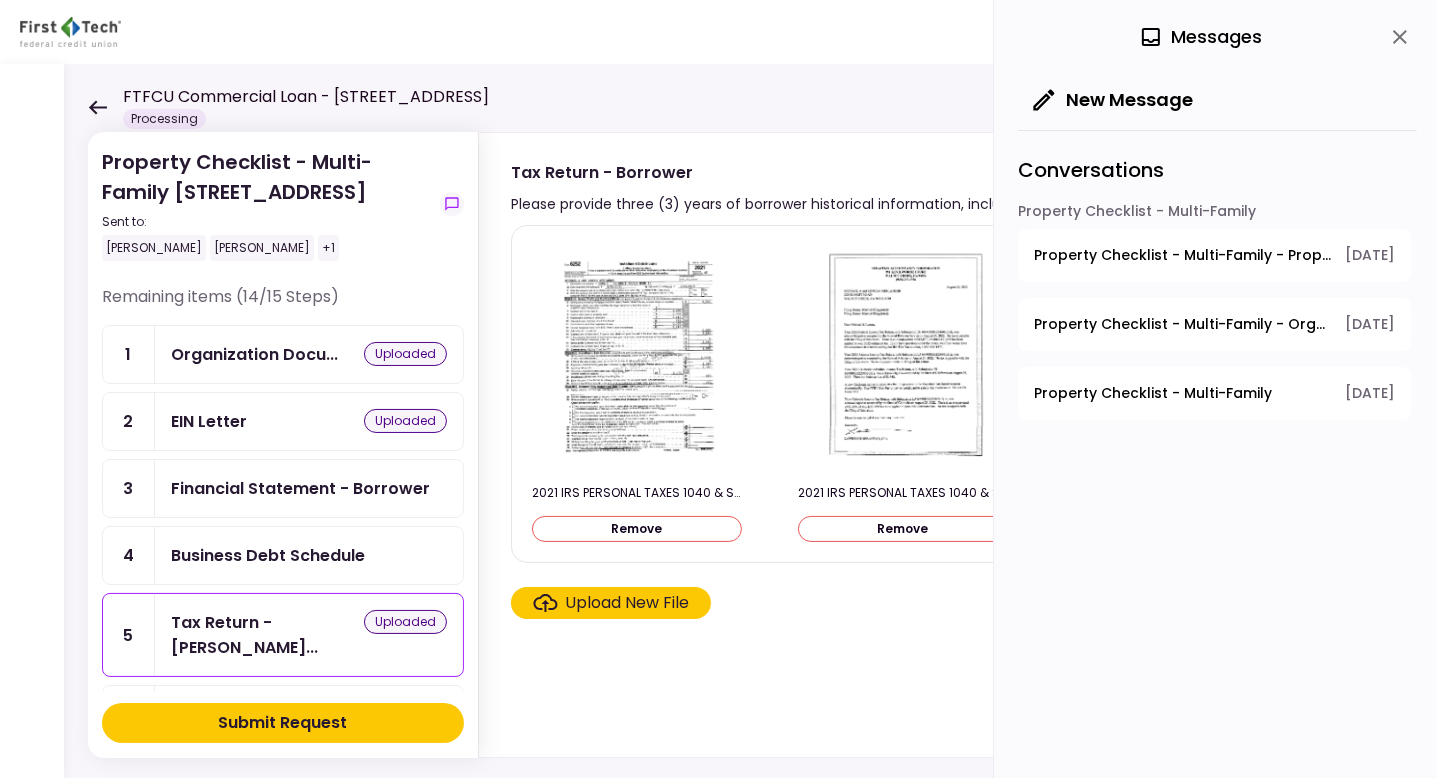 click on "Upload New File" at bounding box center [628, 603] 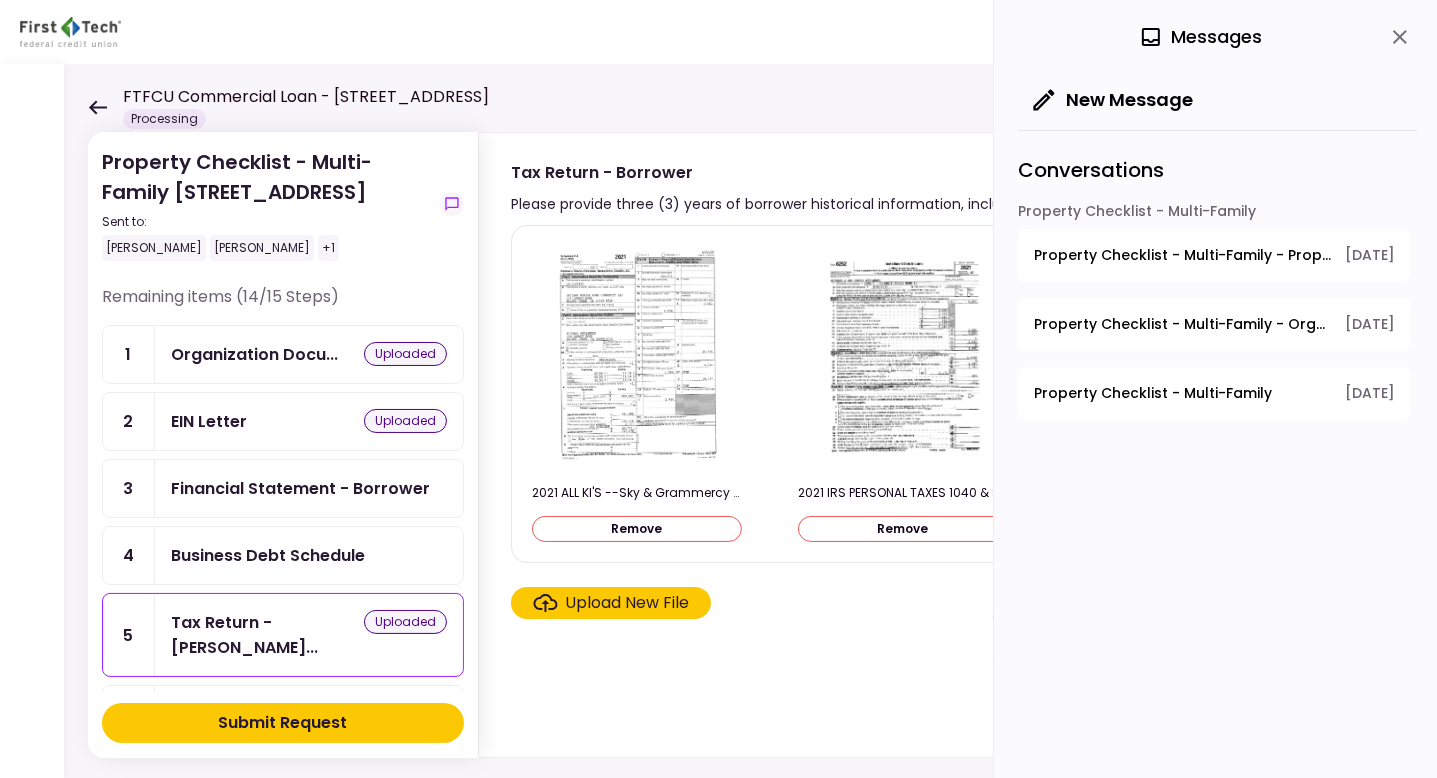 click on "Upload New File" at bounding box center (628, 603) 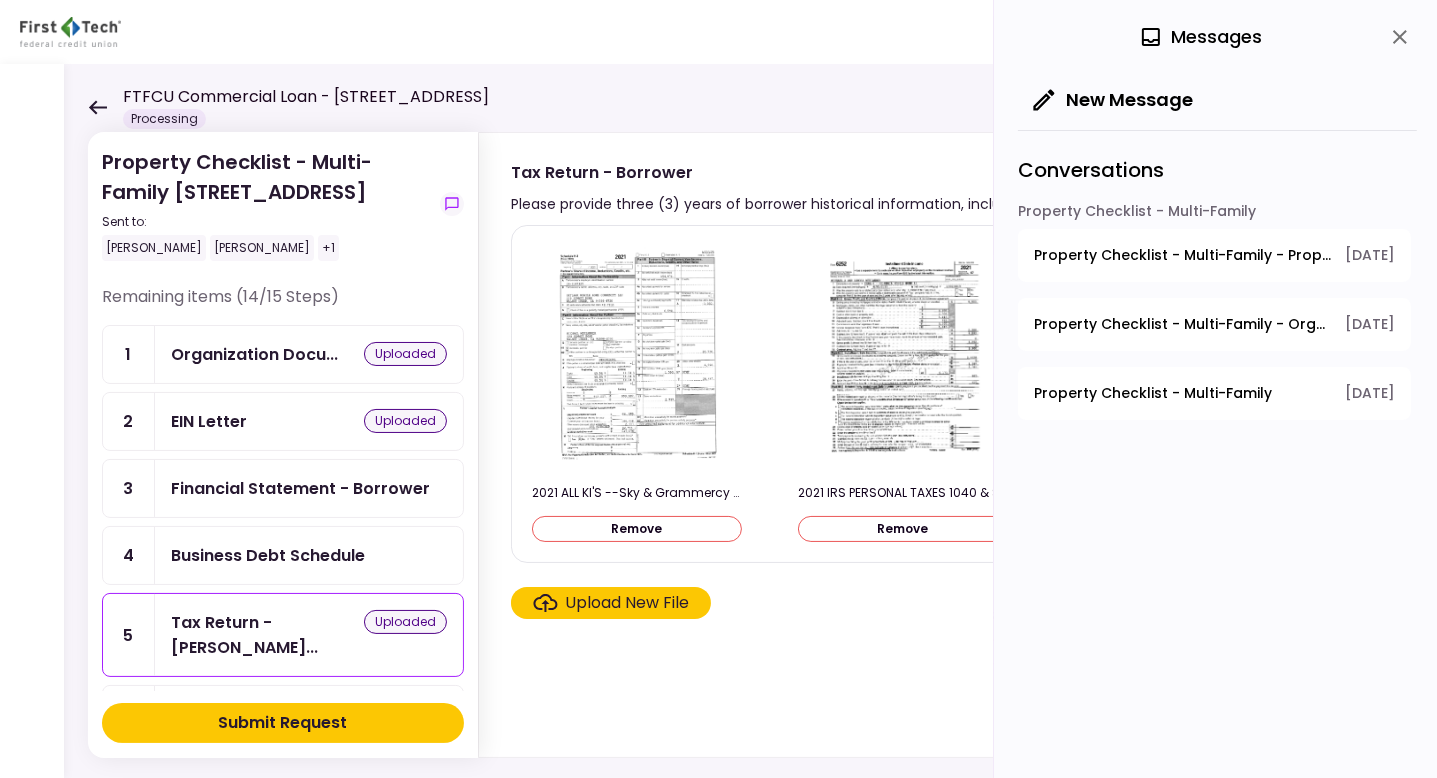 click on "Submit Request" at bounding box center [283, 723] 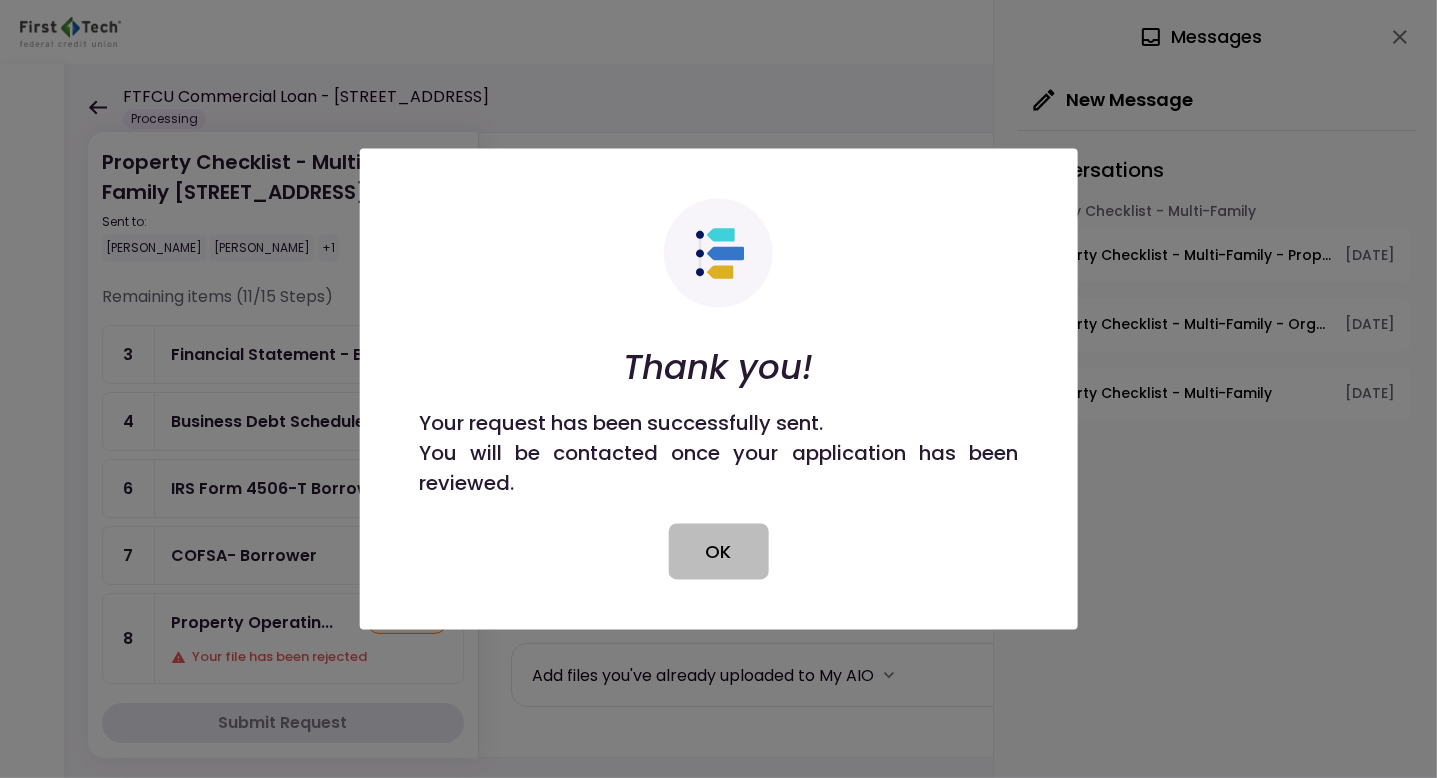 click on "OK" at bounding box center [719, 552] 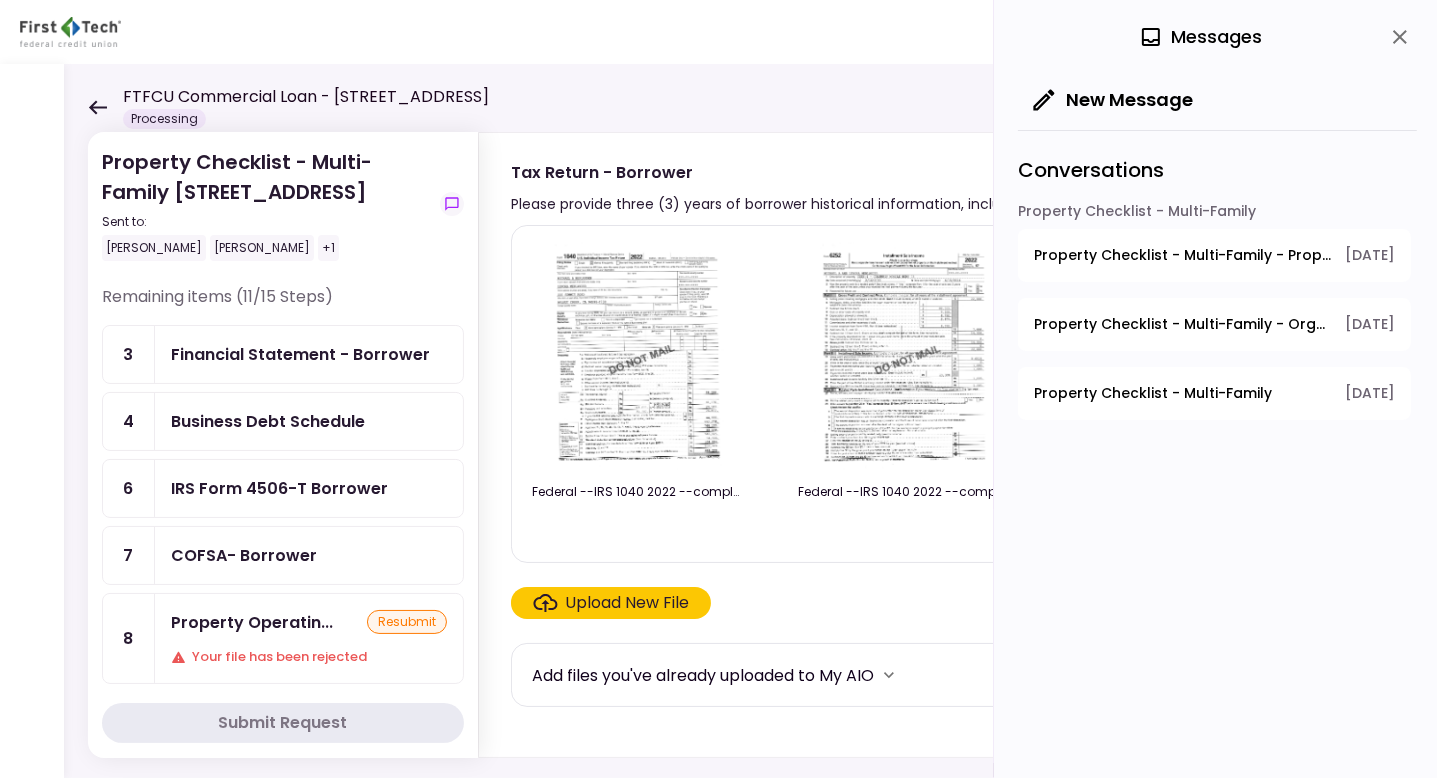 scroll, scrollTop: 368, scrollLeft: 0, axis: vertical 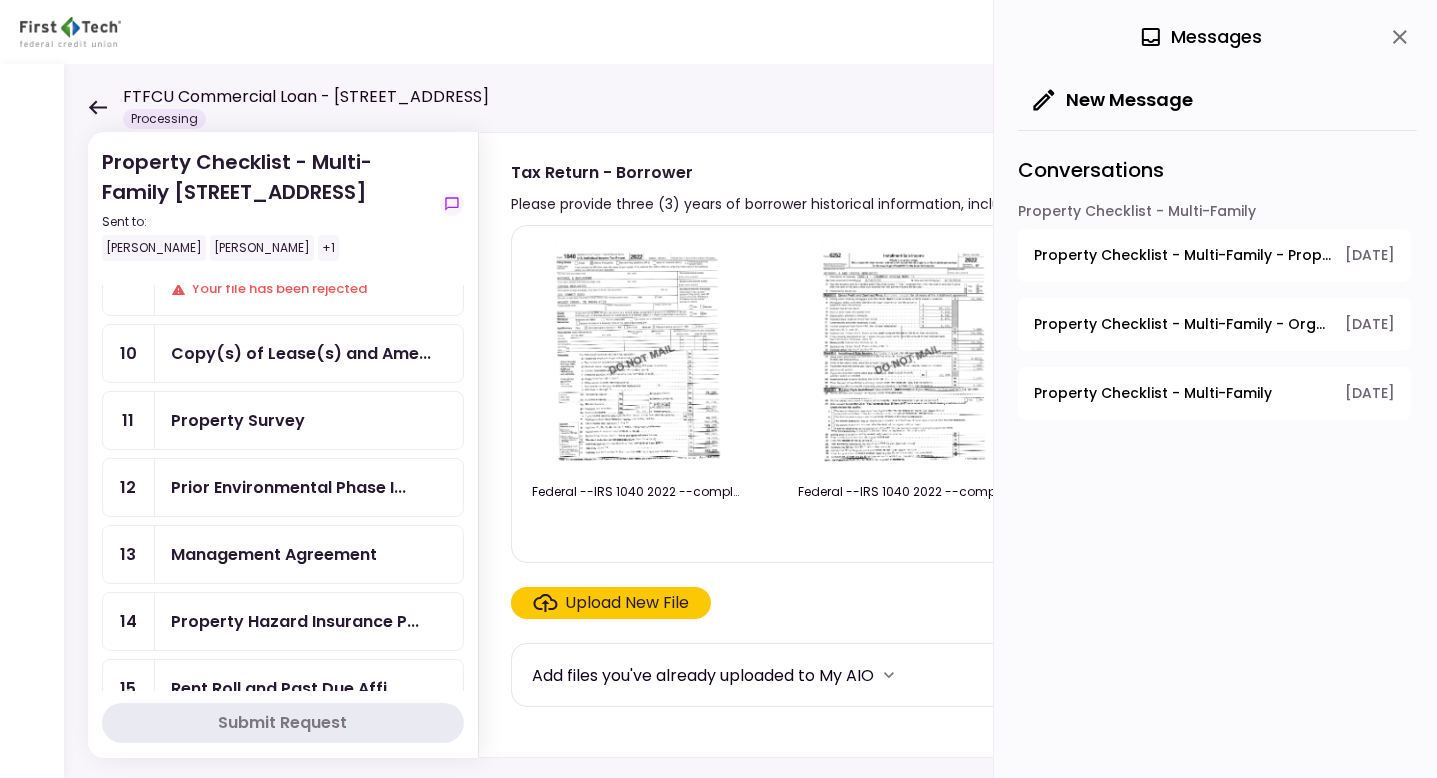 click on "Prior Environmental Phase I..." at bounding box center [309, 487] 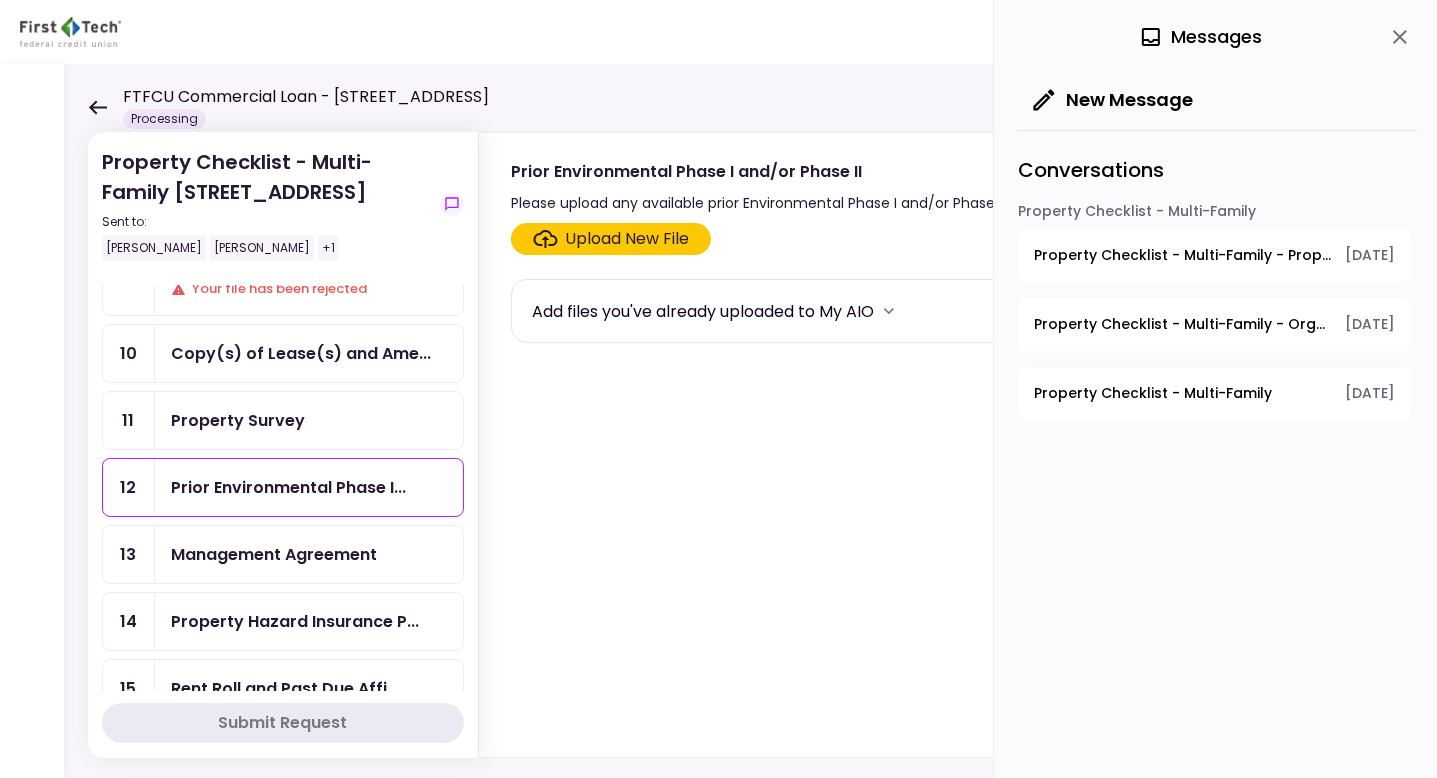 scroll, scrollTop: 524, scrollLeft: 0, axis: vertical 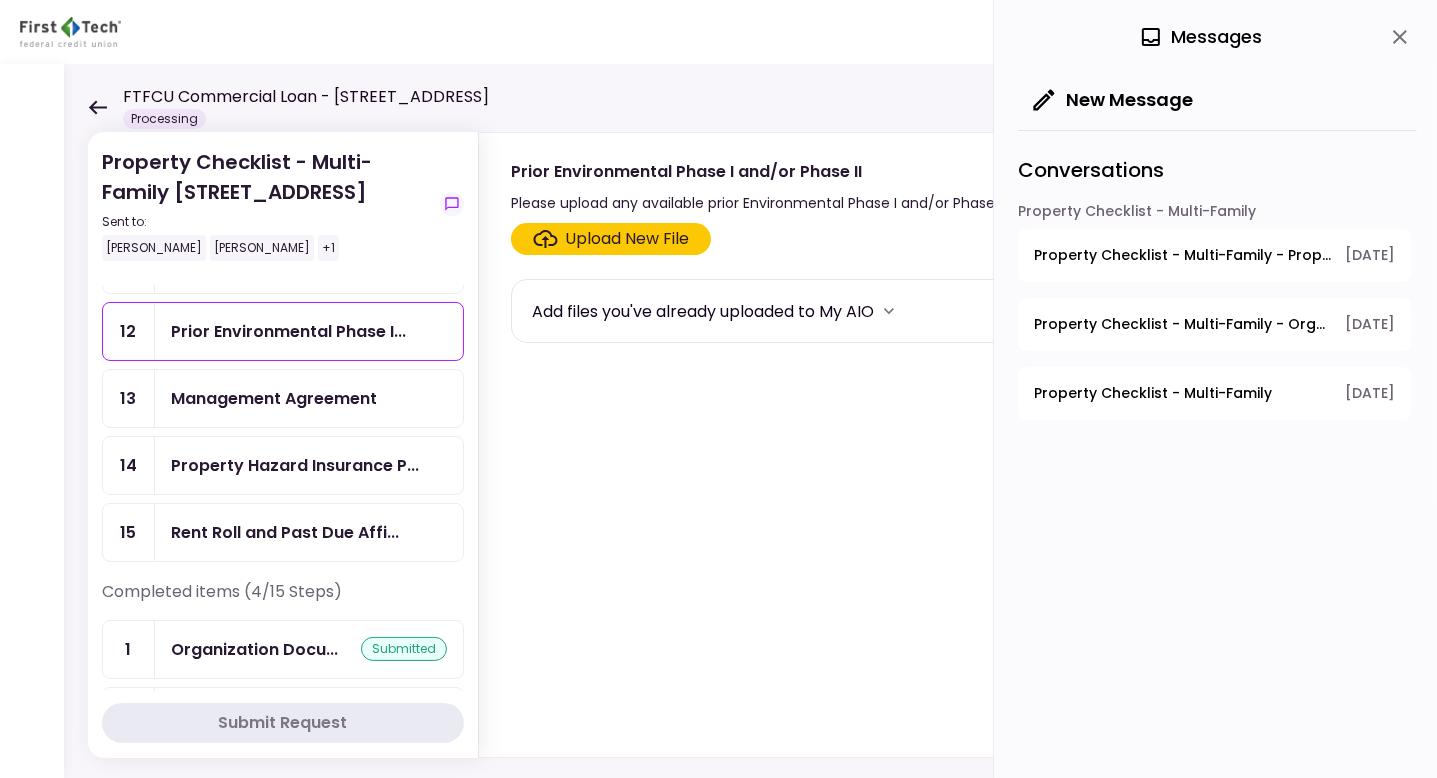 click on "Upload New File" at bounding box center (628, 239) 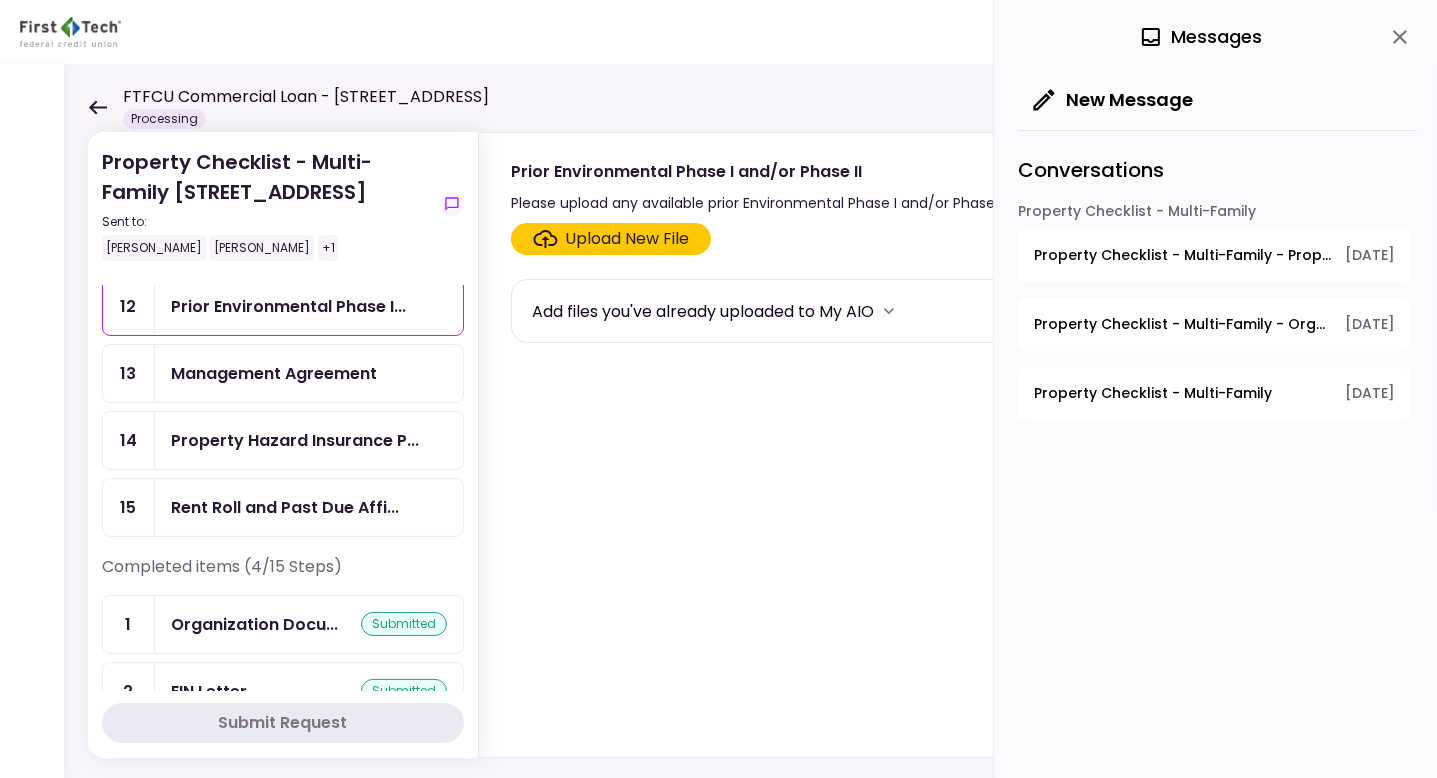 scroll, scrollTop: 544, scrollLeft: 0, axis: vertical 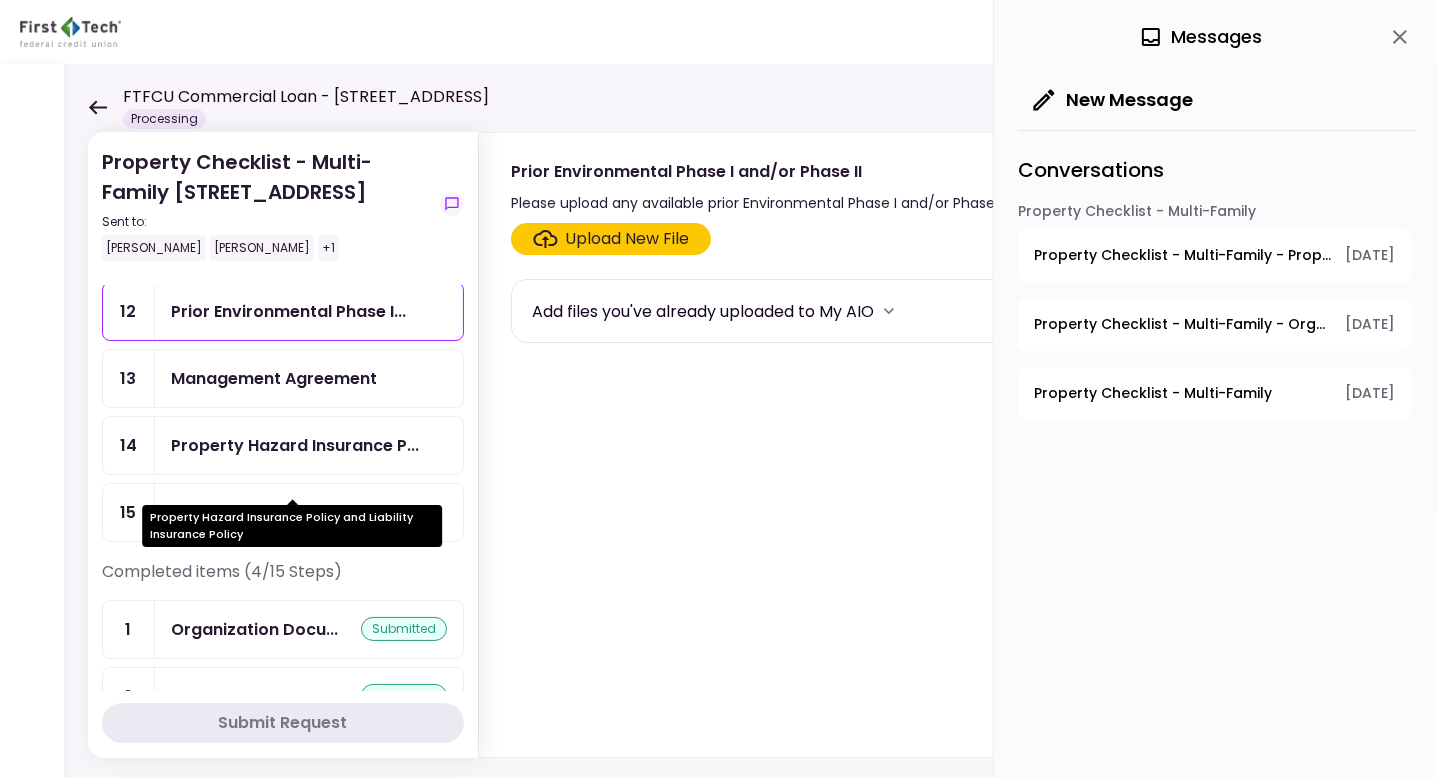 click on "Property Hazard Insurance P..." at bounding box center [295, 445] 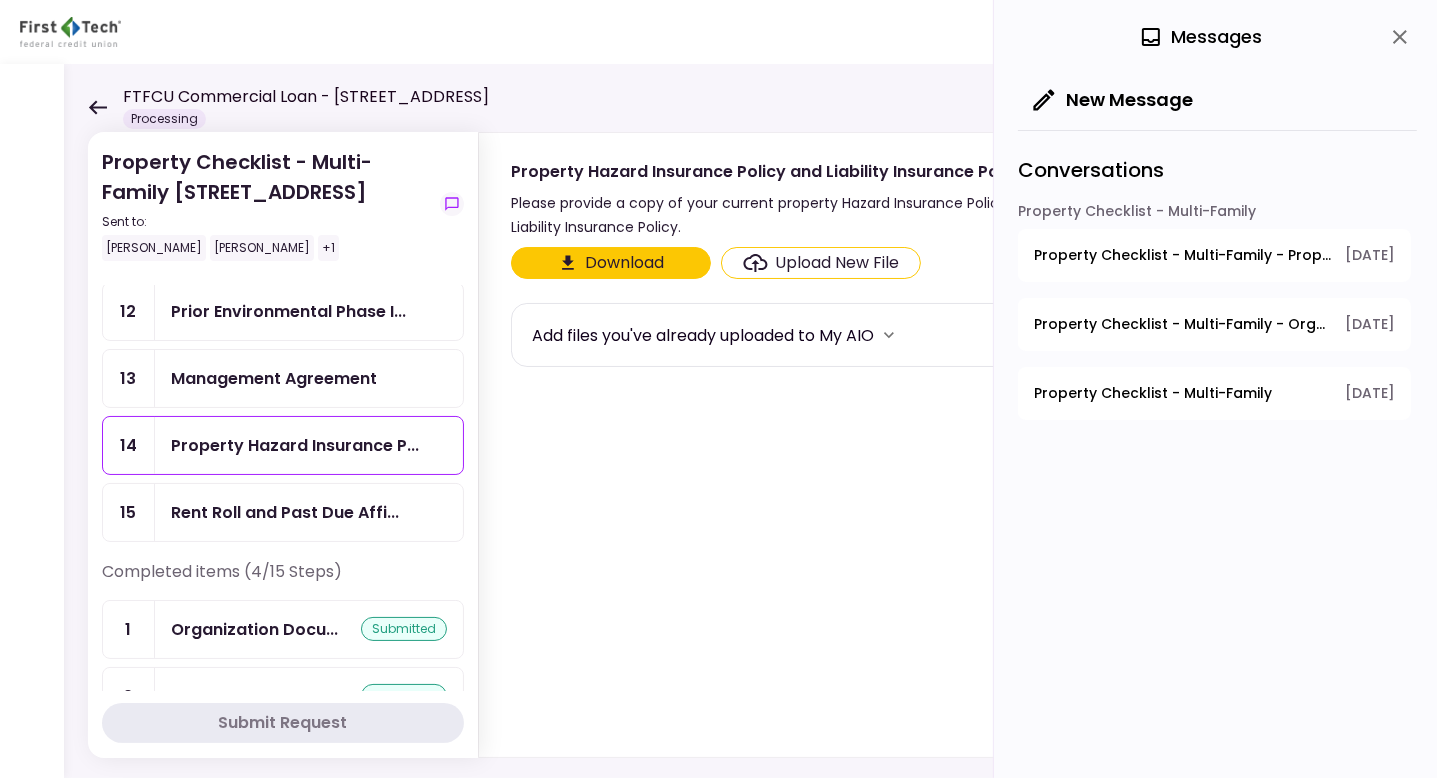 click on "Download" at bounding box center (611, 263) 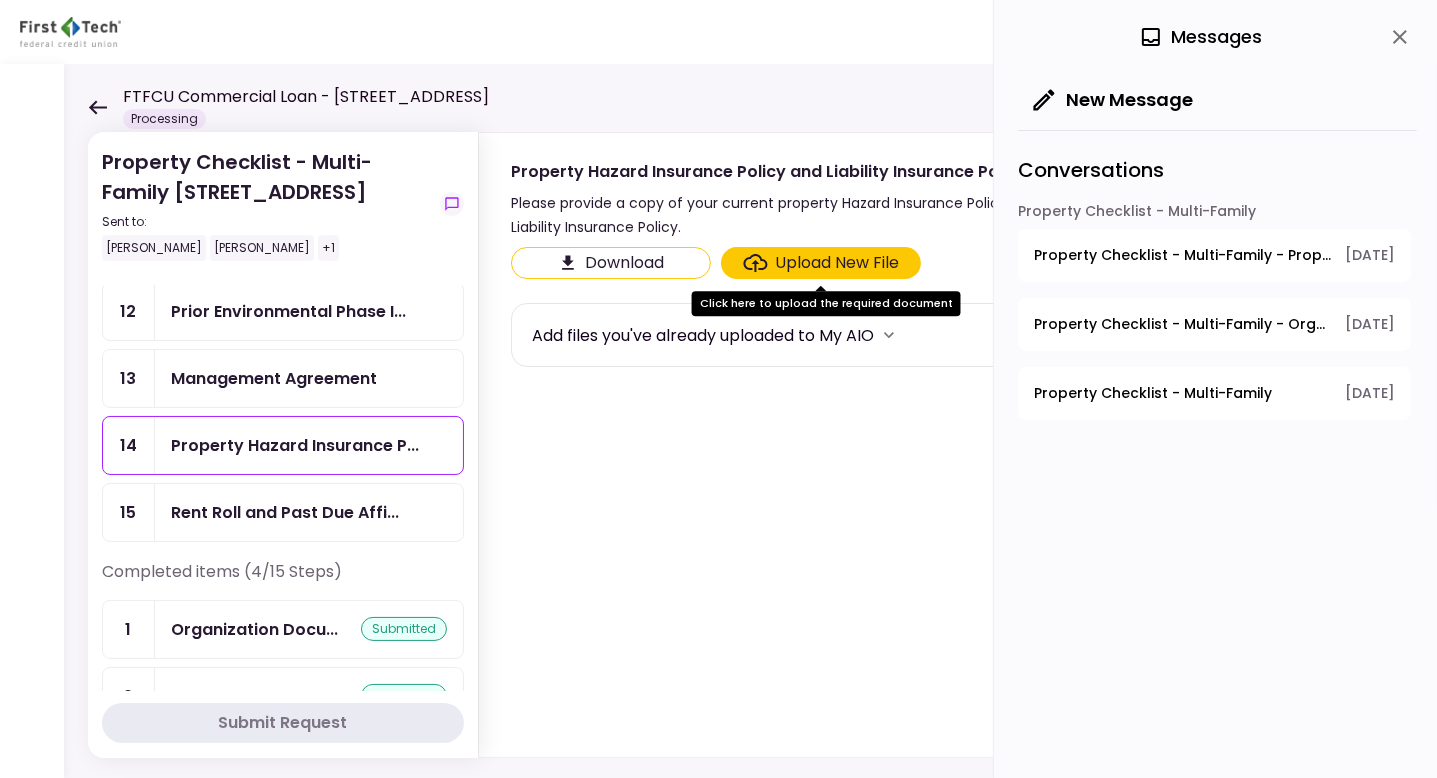 click on "FTFCU Commercial Loan - [STREET_ADDRESS] Processing 0 Messages New Message Conversations Property Checklist - Multi-Family Property Checklist - Multi-Family - Property Operating Statements [DATE] Property Checklist - Multi-Family - Organization Documents for Borrowing Entity [DATE] Property Checklist - Multi-Family [DATE]" at bounding box center [718, 32] 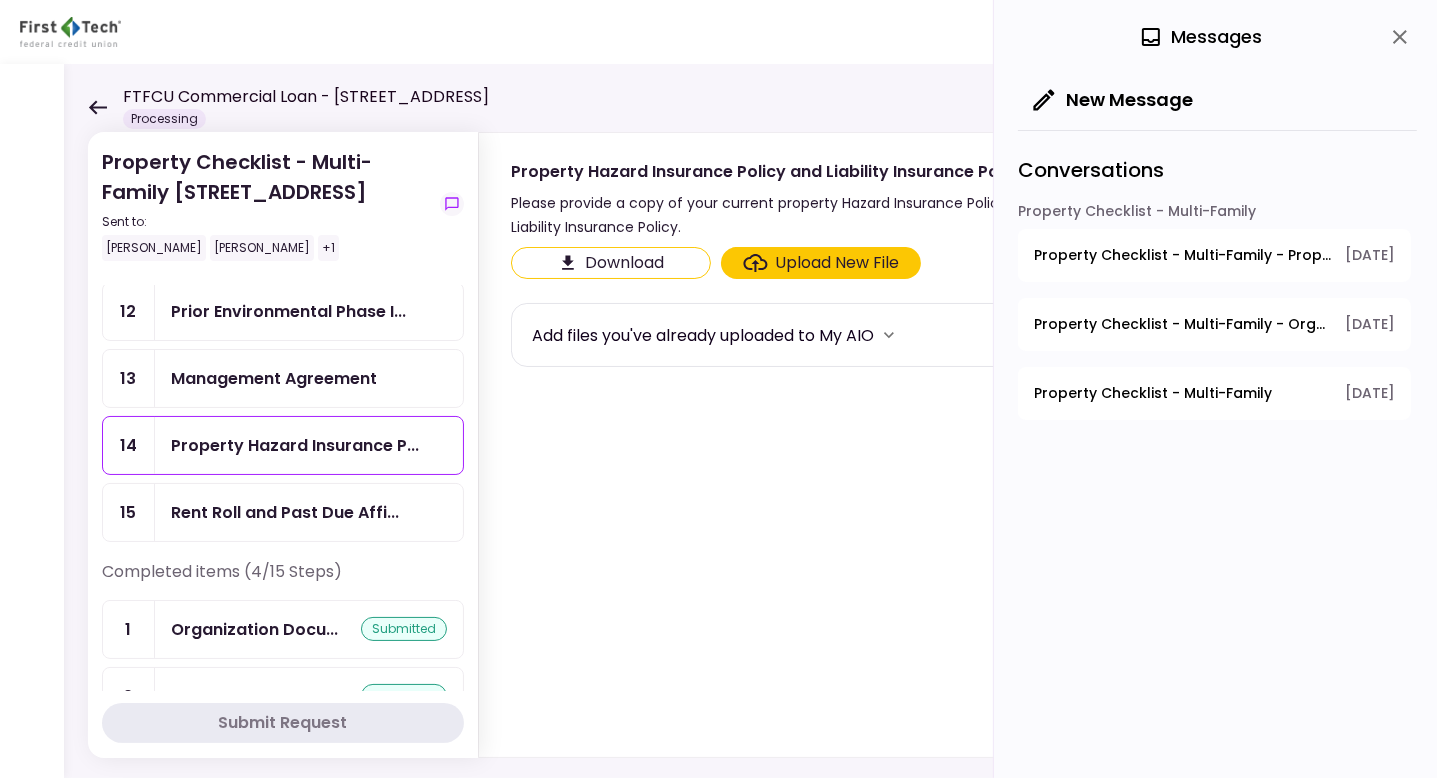 click on "Upload New File" at bounding box center (838, 263) 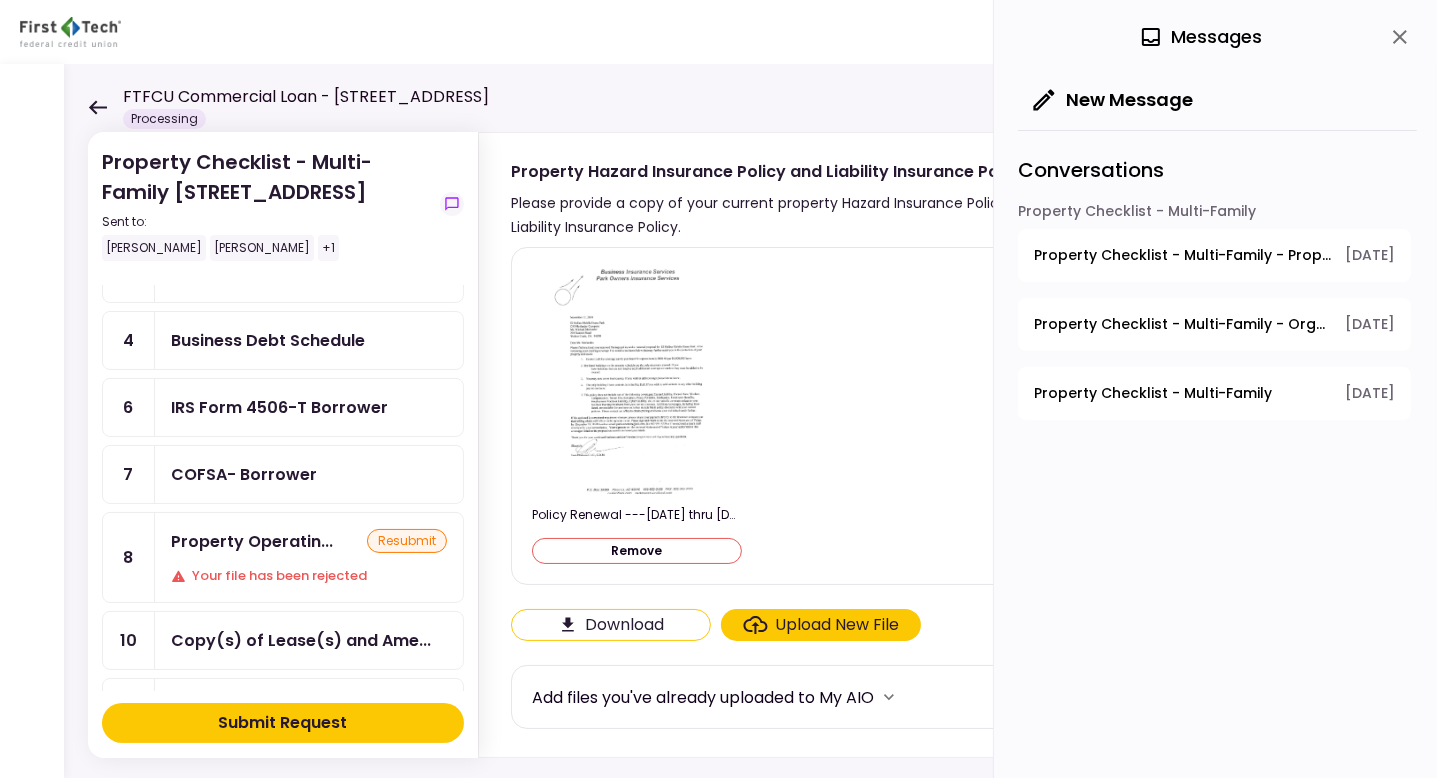 scroll, scrollTop: 71, scrollLeft: 0, axis: vertical 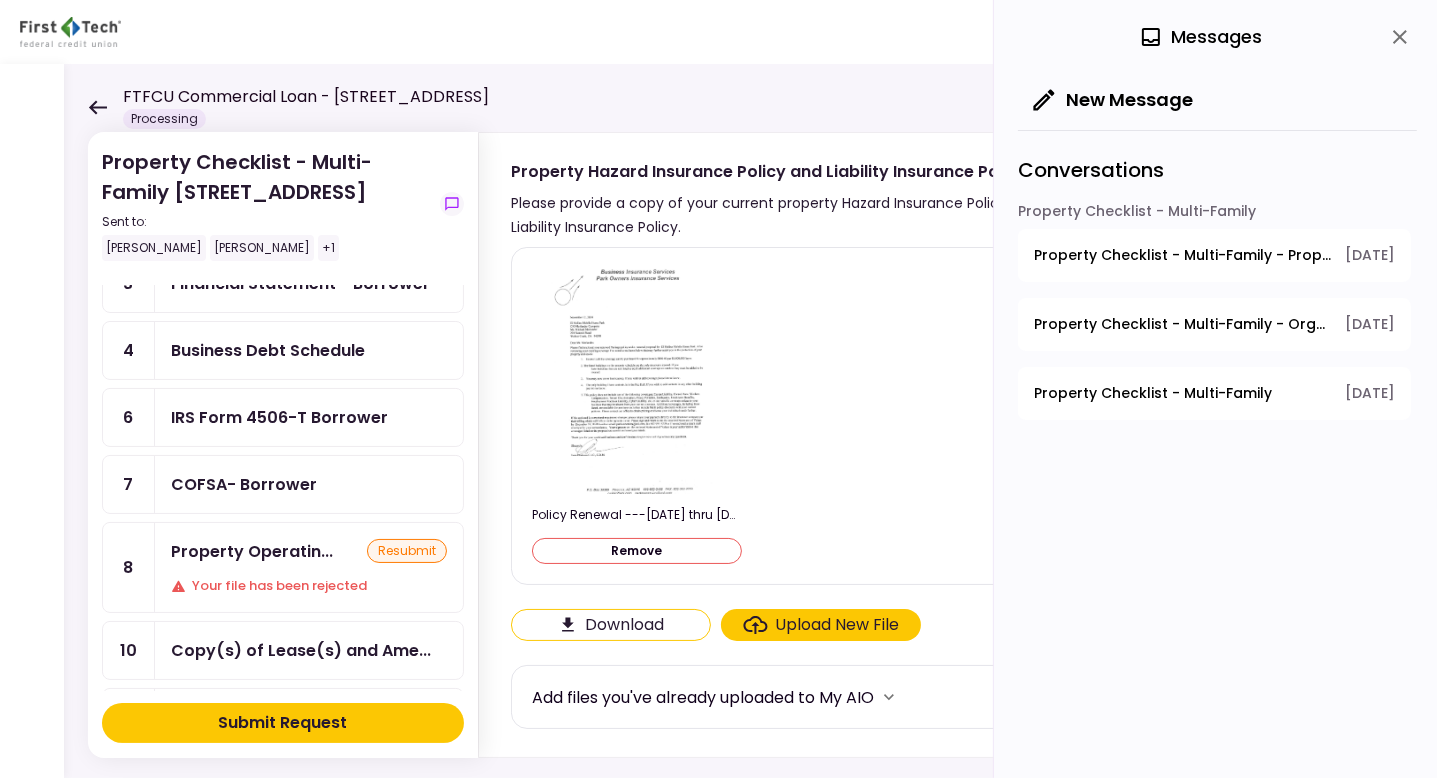 click on "IRS Form 4506-T Borrower" at bounding box center [279, 417] 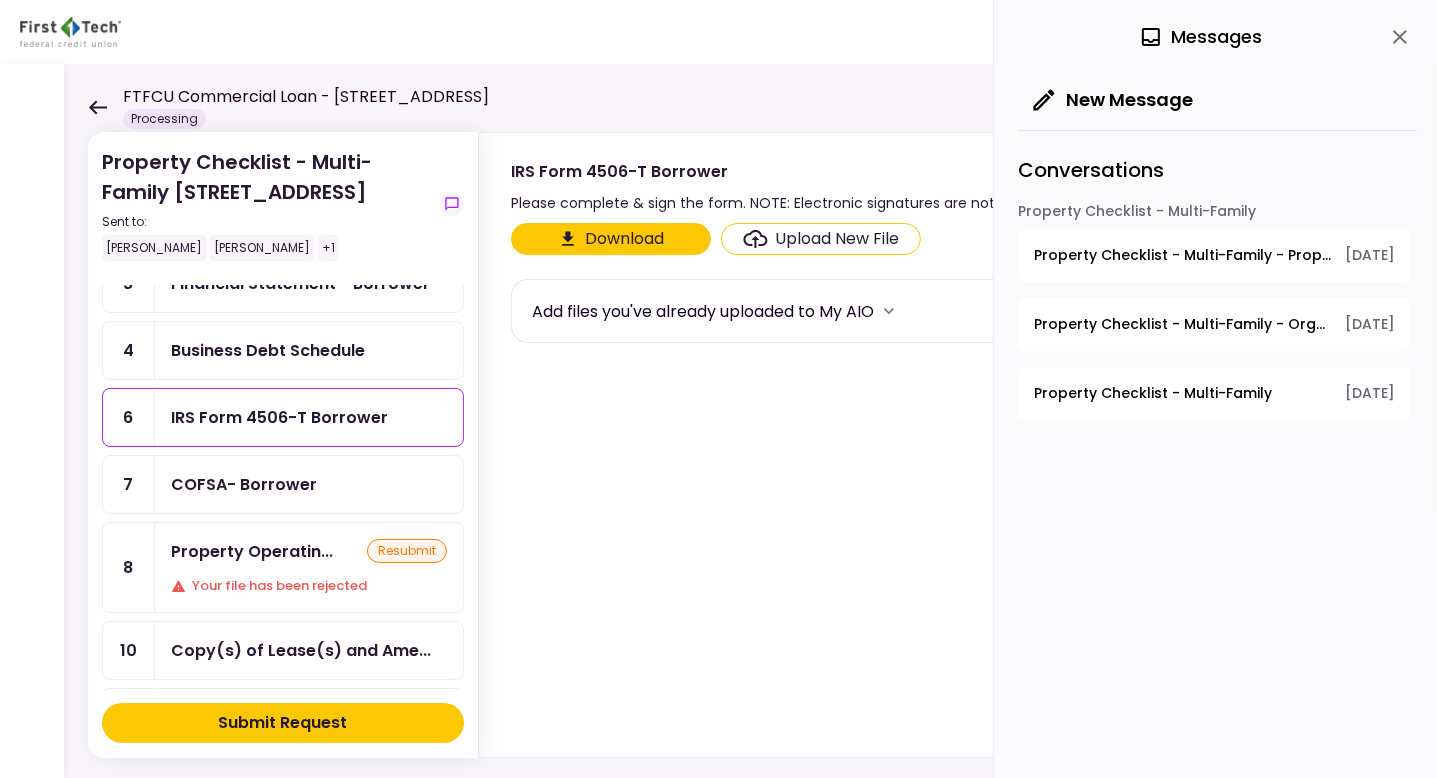 click on "Download" at bounding box center (611, 239) 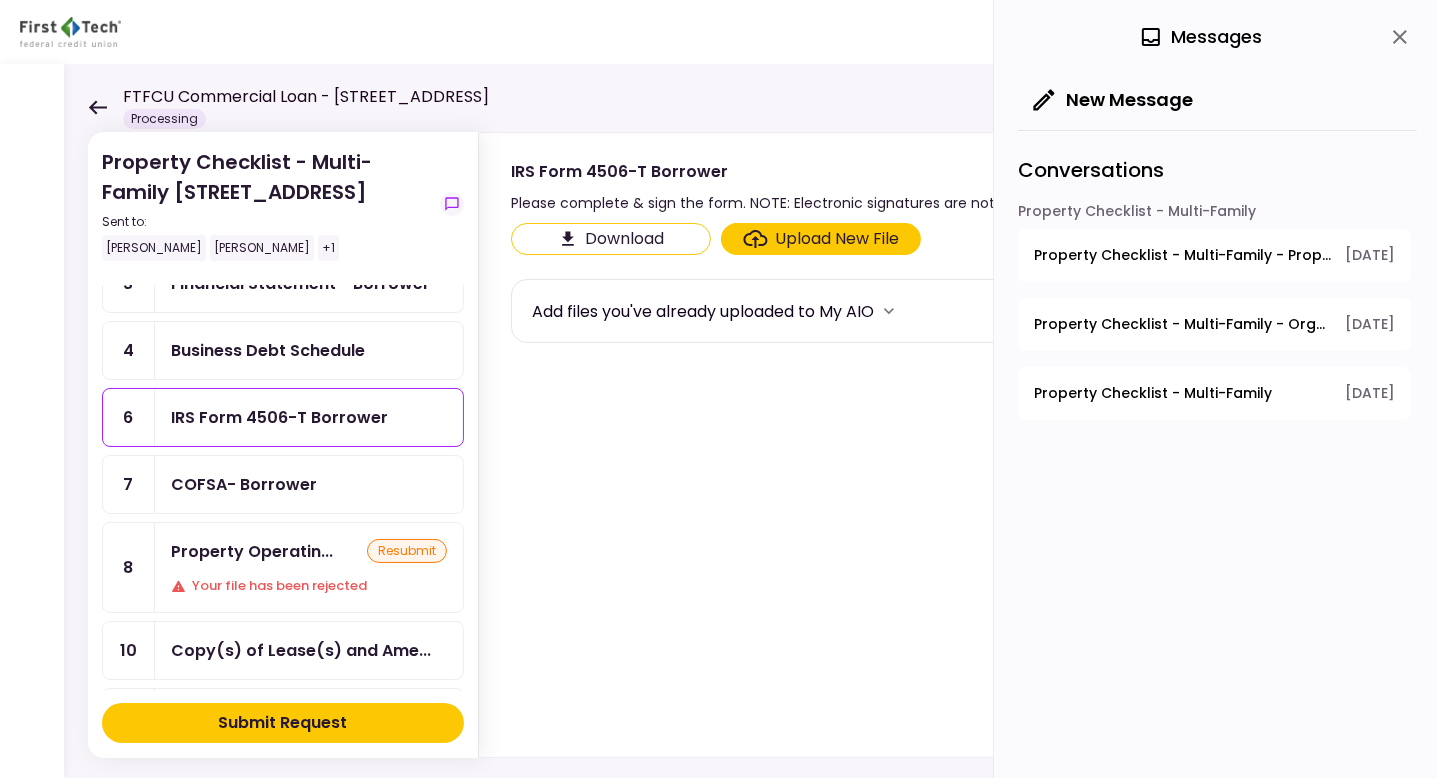 click on "Upload New File" at bounding box center [838, 239] 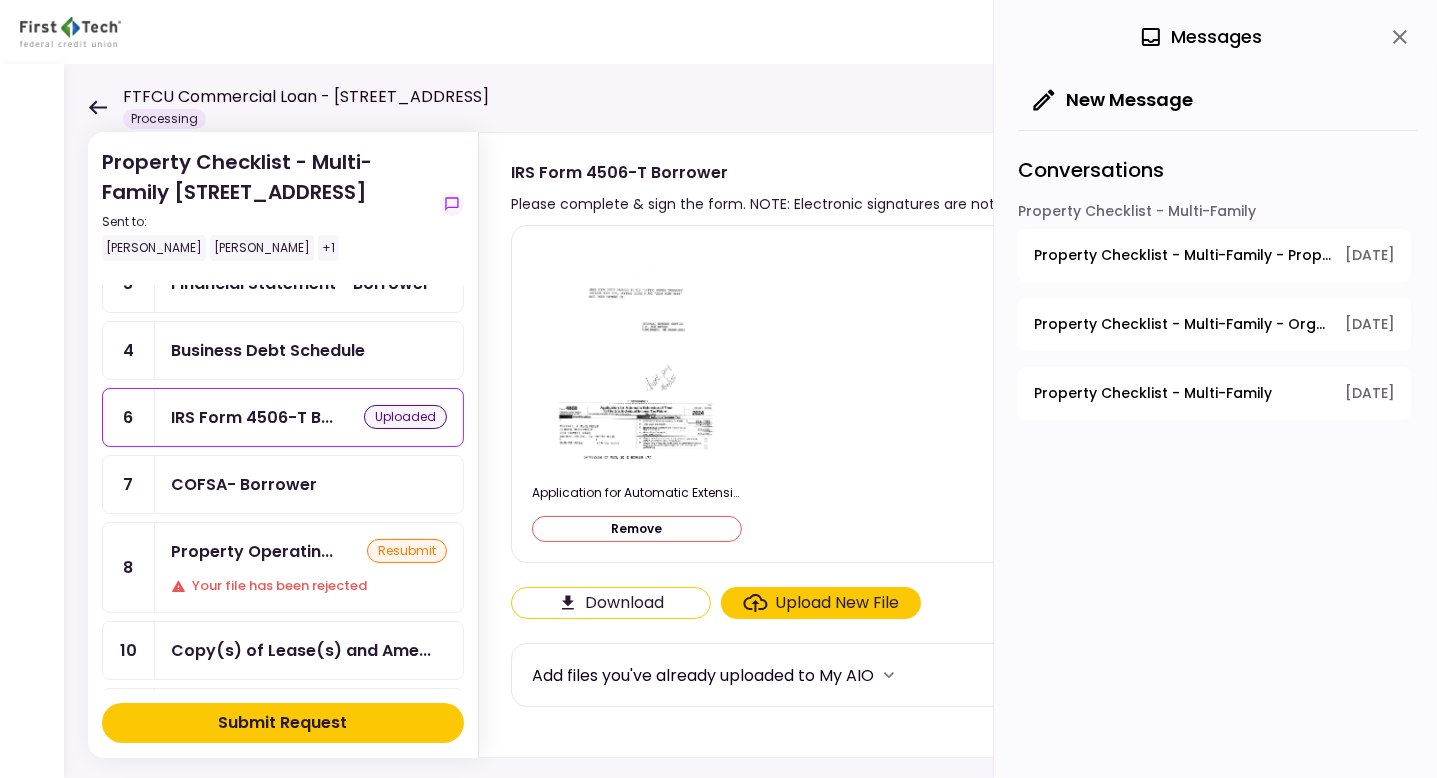 click on "Upload New File" at bounding box center (838, 603) 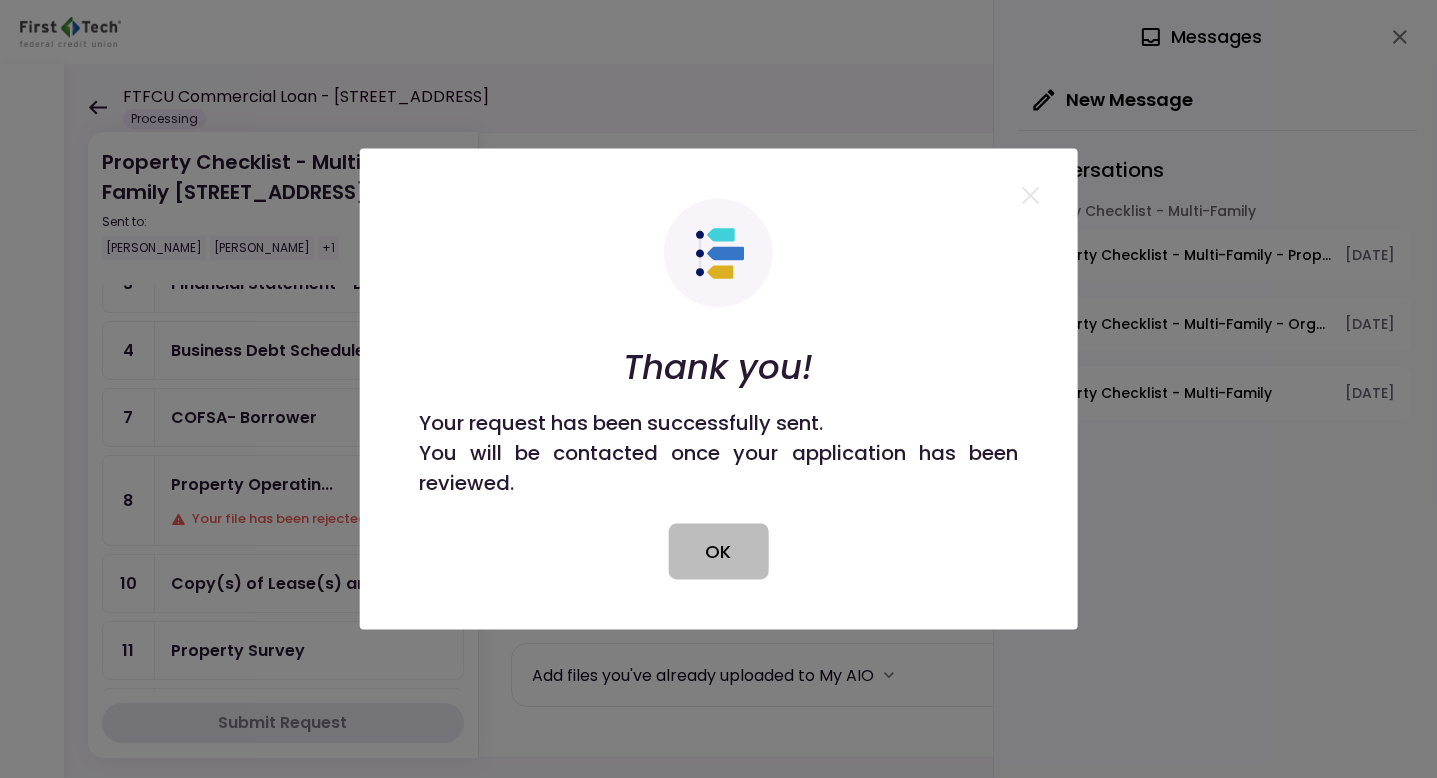 click on "OK" at bounding box center [719, 552] 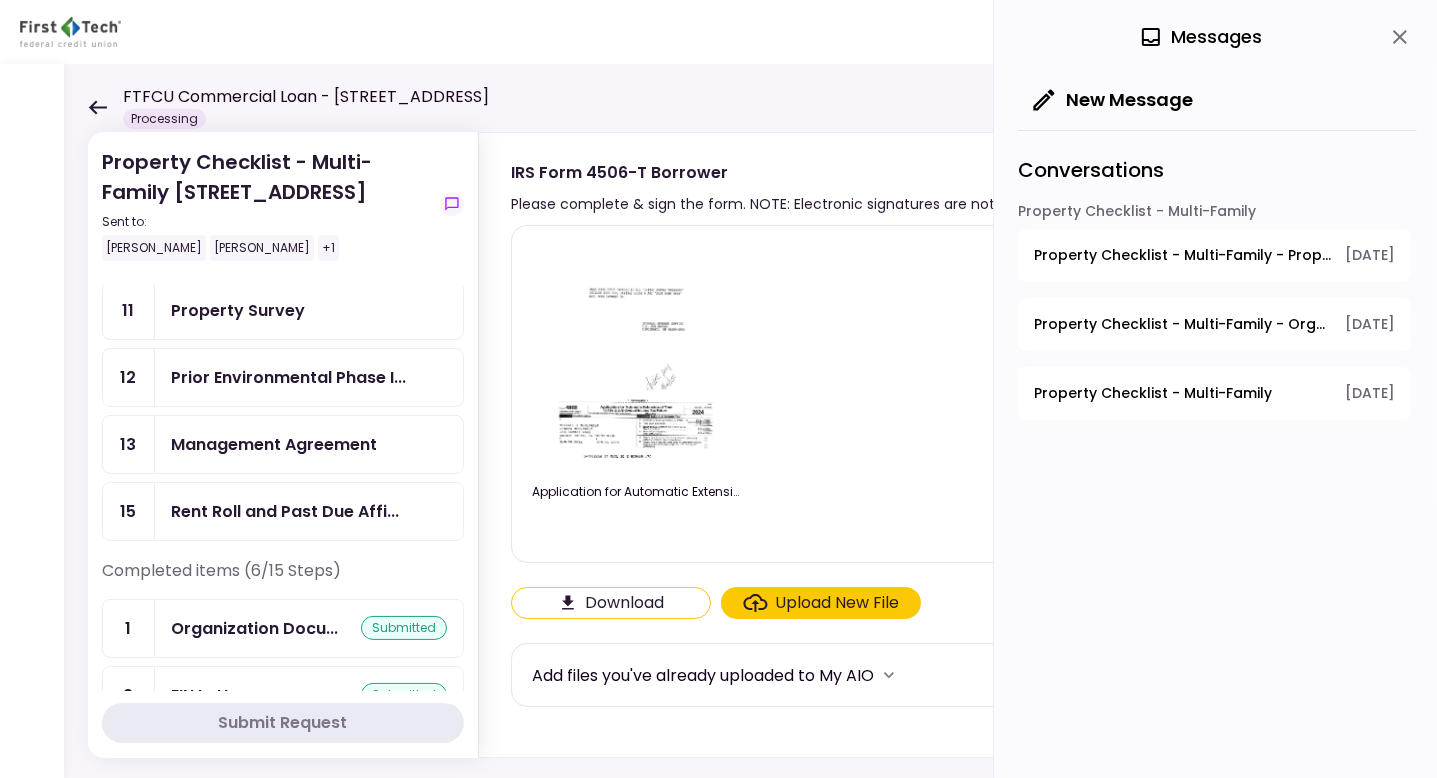 scroll, scrollTop: 421, scrollLeft: 0, axis: vertical 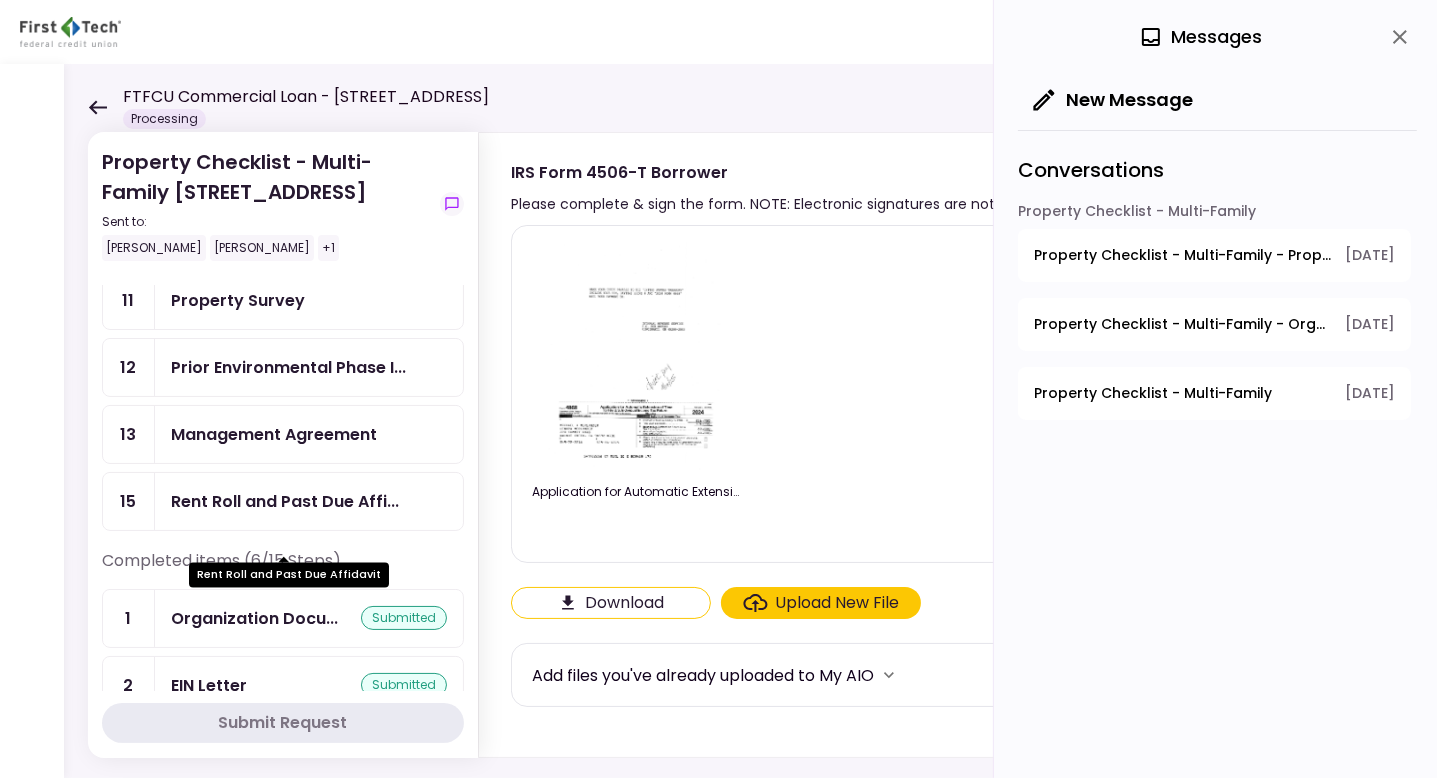 click on "Rent Roll and Past Due Affi..." at bounding box center [285, 501] 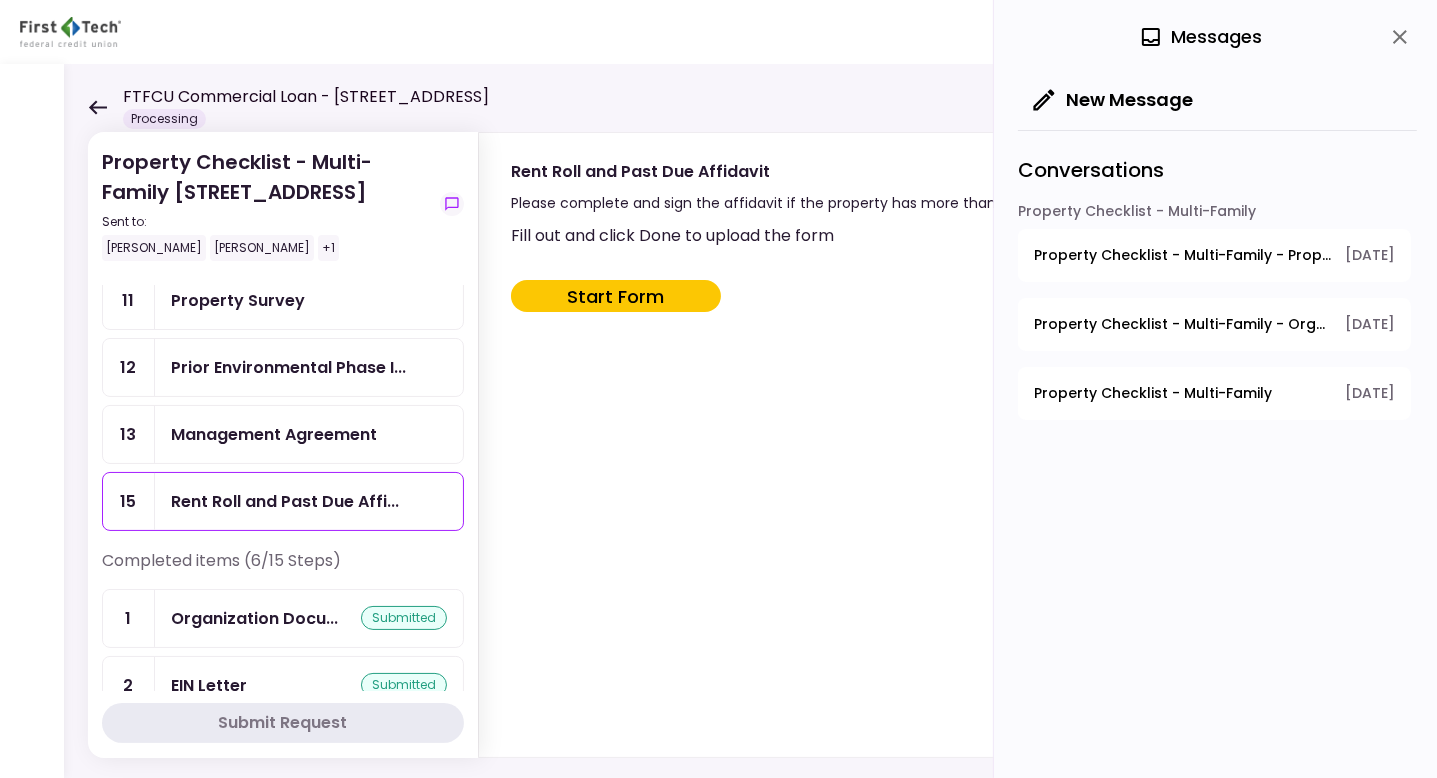 click on "Start Form" at bounding box center (616, 296) 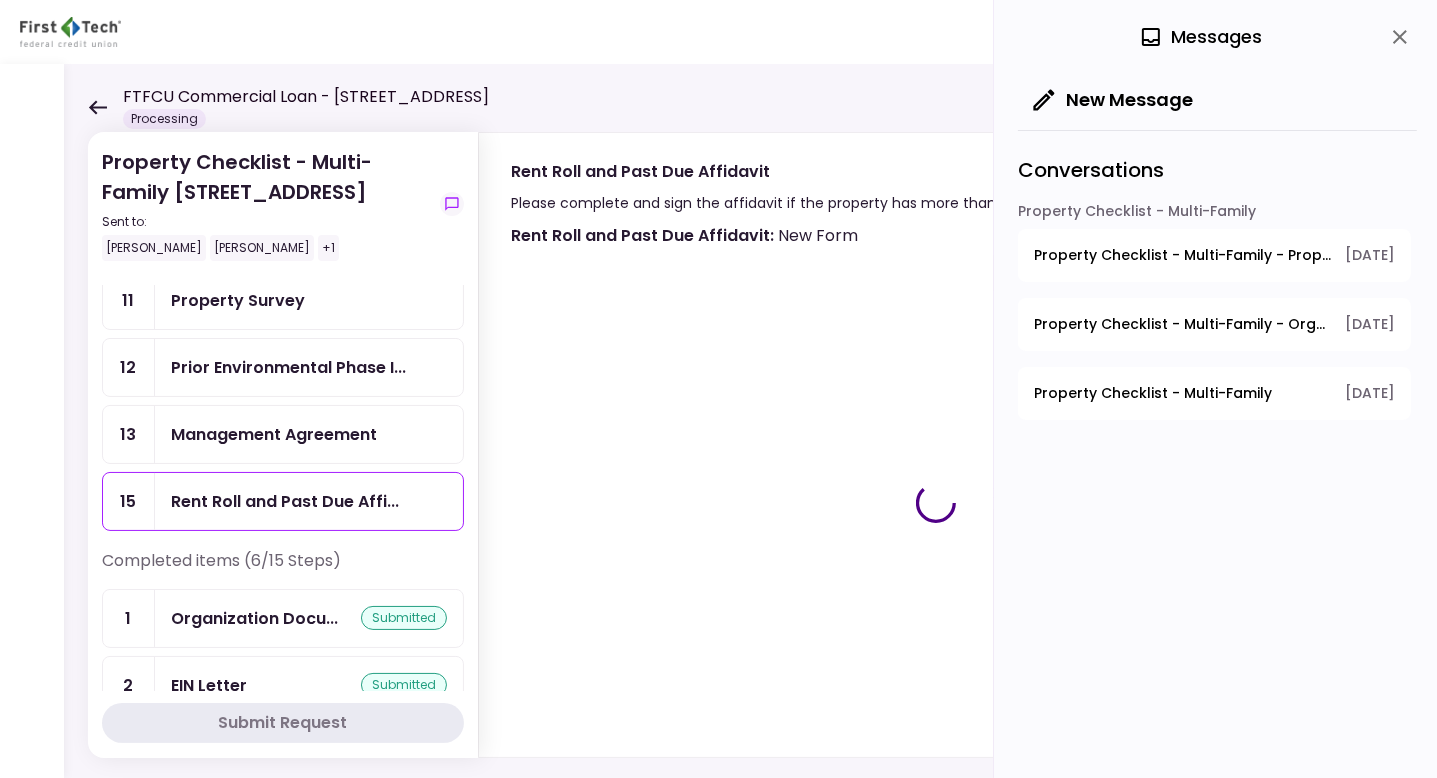 type on "***" 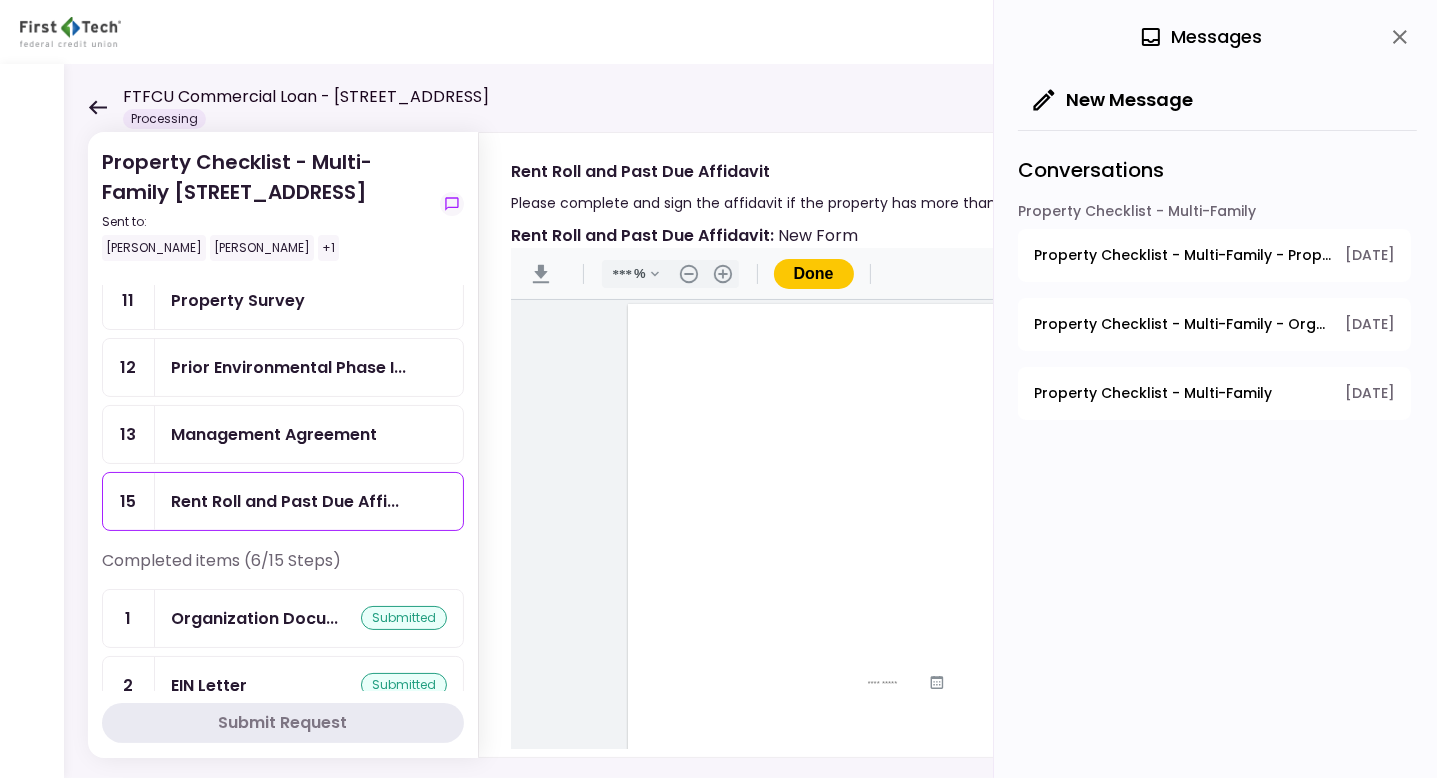 click on "Sign here" at bounding box center [934, 700] 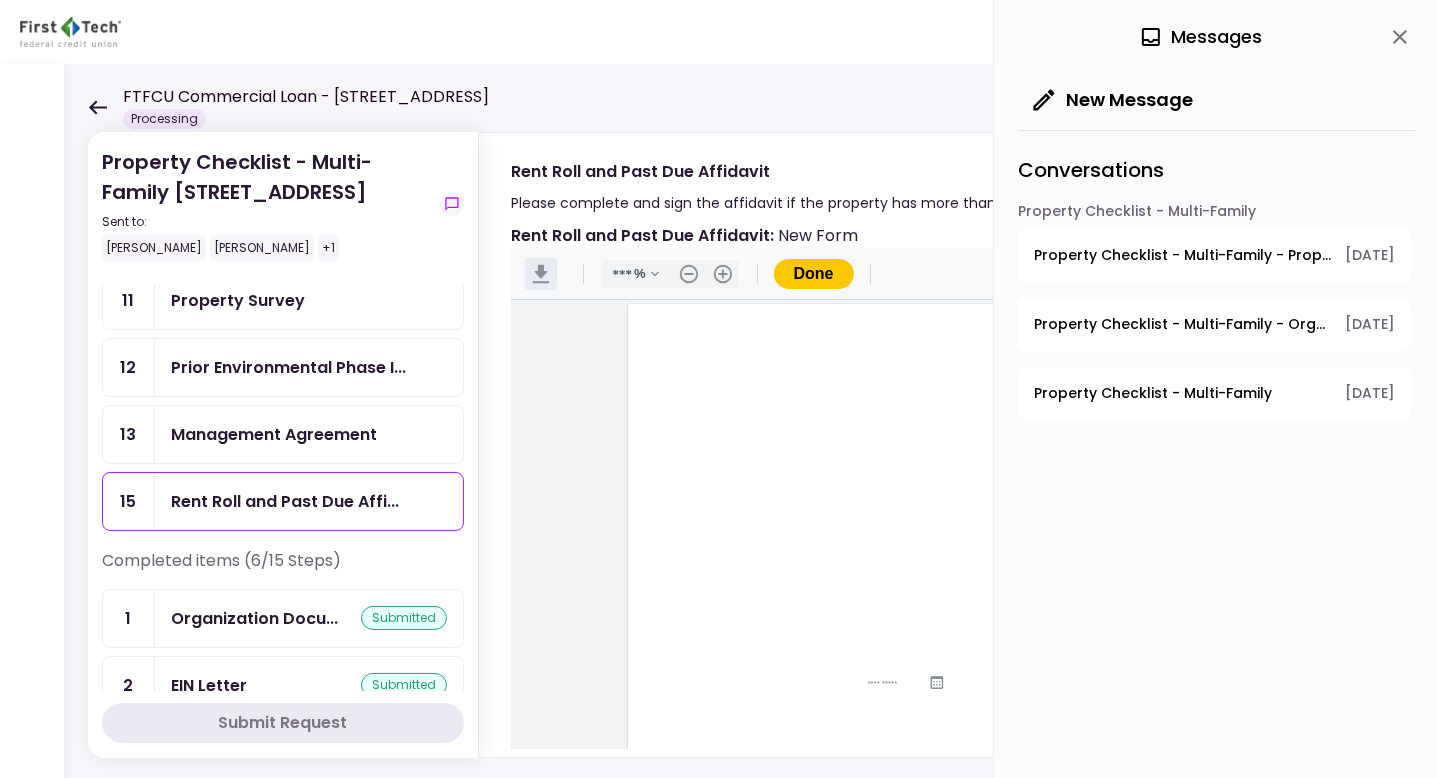 click on ".cls-1{fill:#abb0c4;} icon - header - download" at bounding box center [541, 274] 